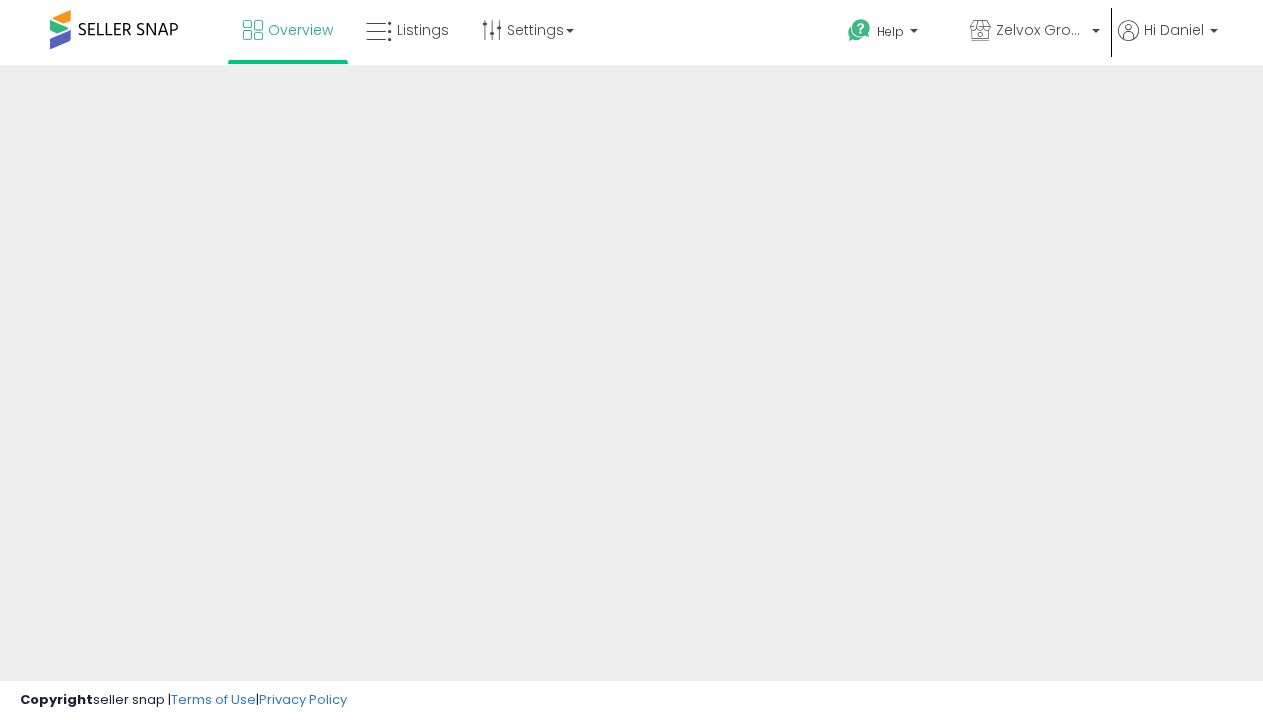 scroll, scrollTop: 0, scrollLeft: 0, axis: both 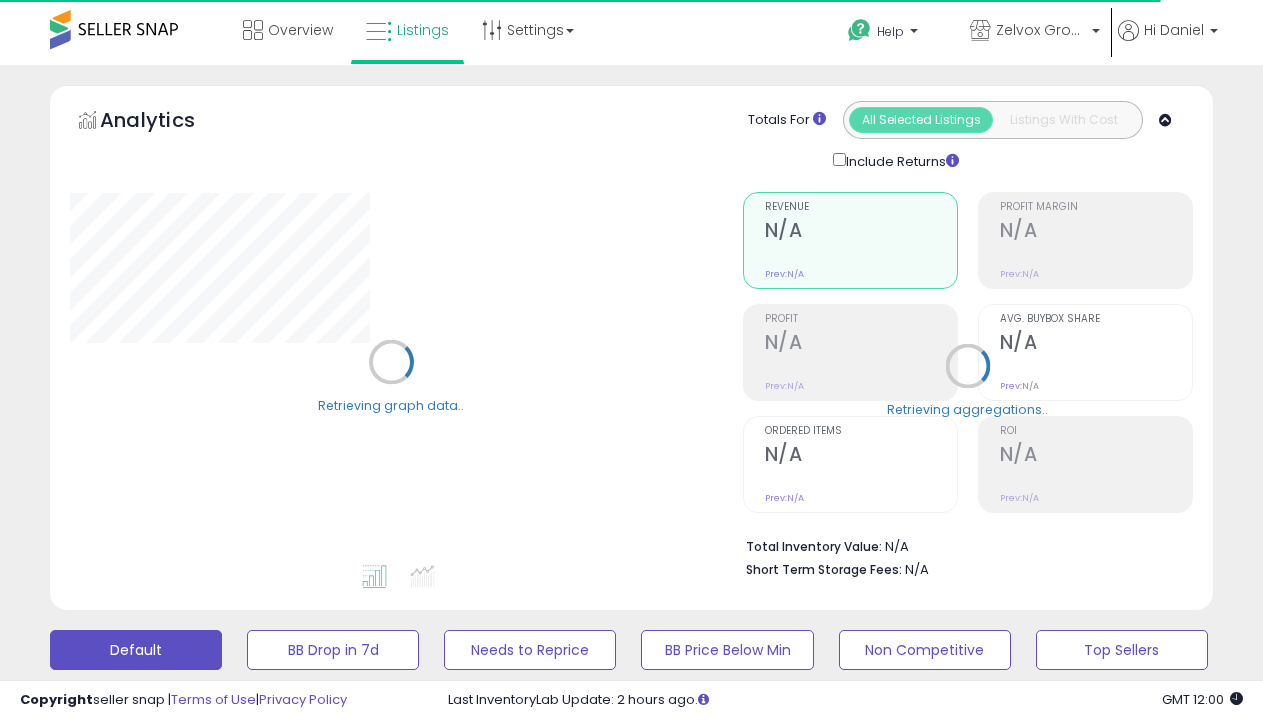 click on "BB is Suppressed" at bounding box center (333, 650) 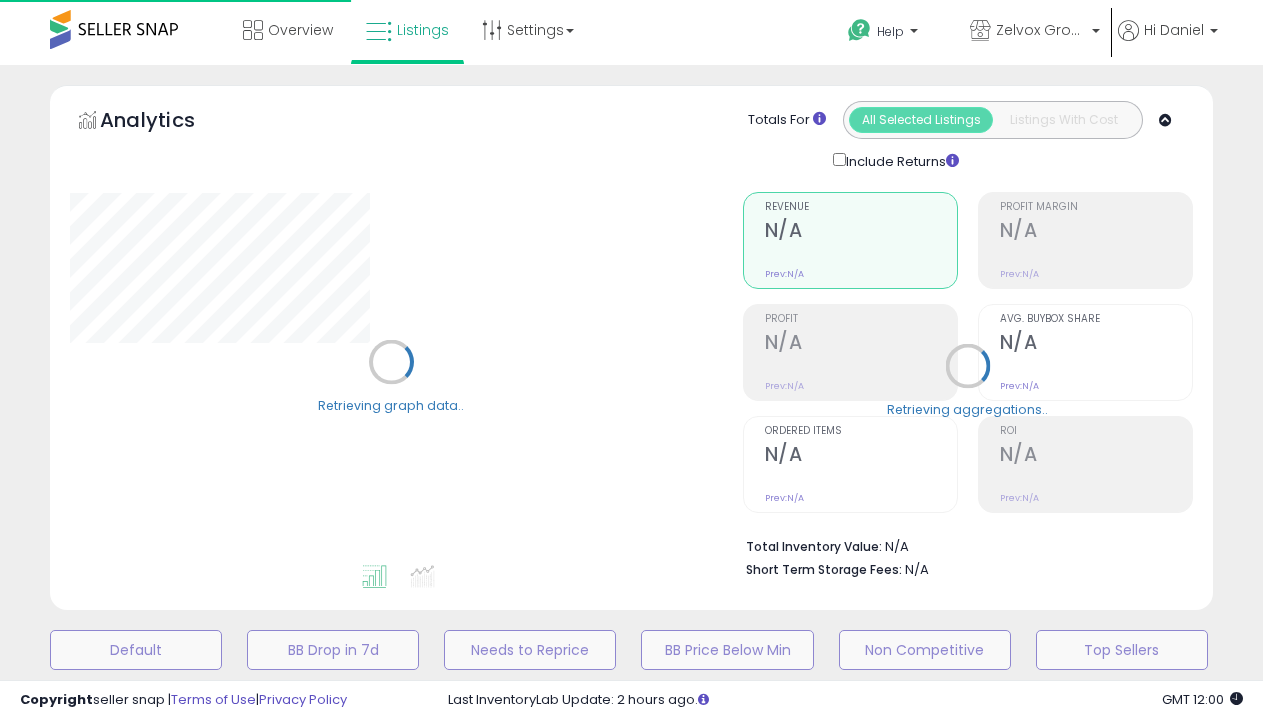 scroll, scrollTop: 439, scrollLeft: 0, axis: vertical 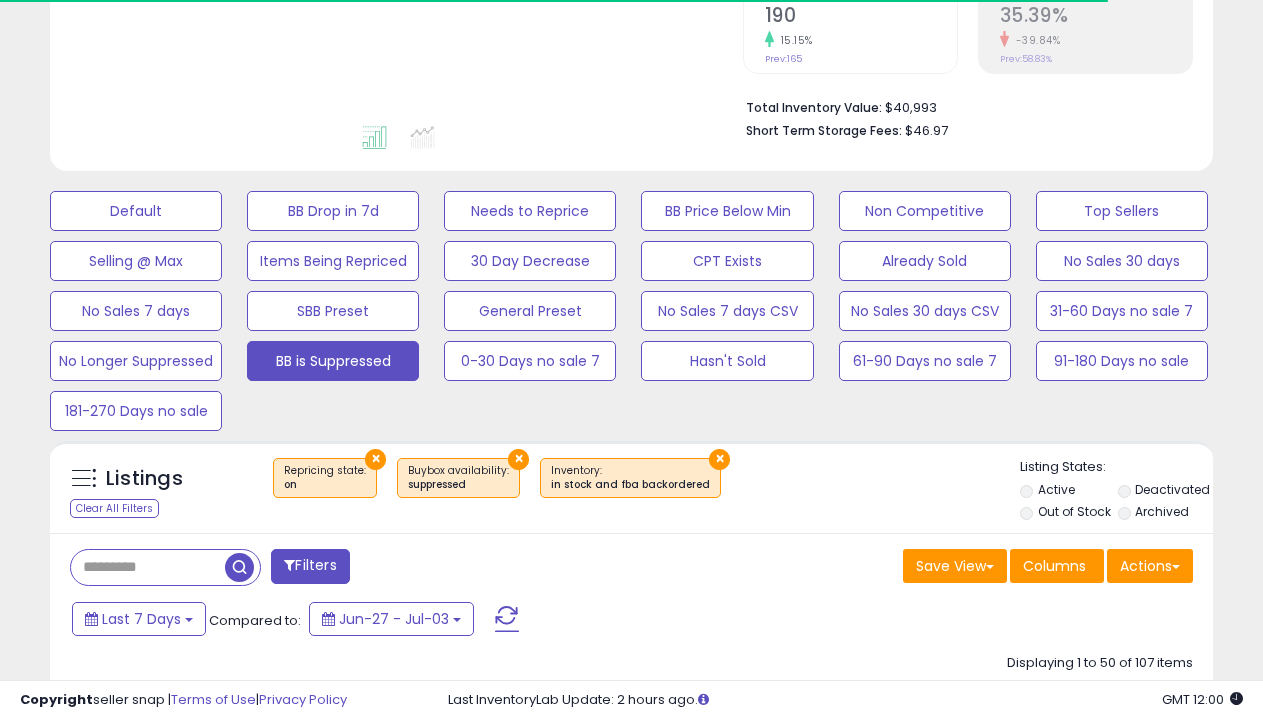 select on "**" 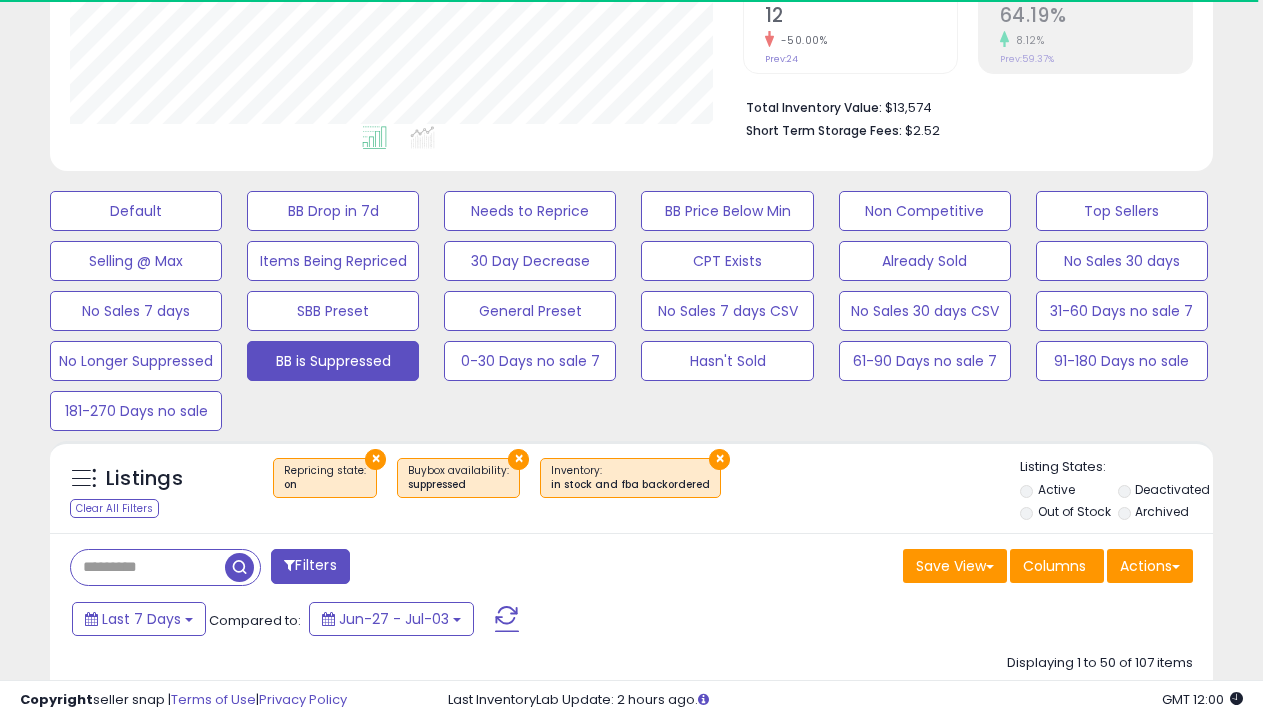 scroll, scrollTop: 999590, scrollLeft: 999327, axis: both 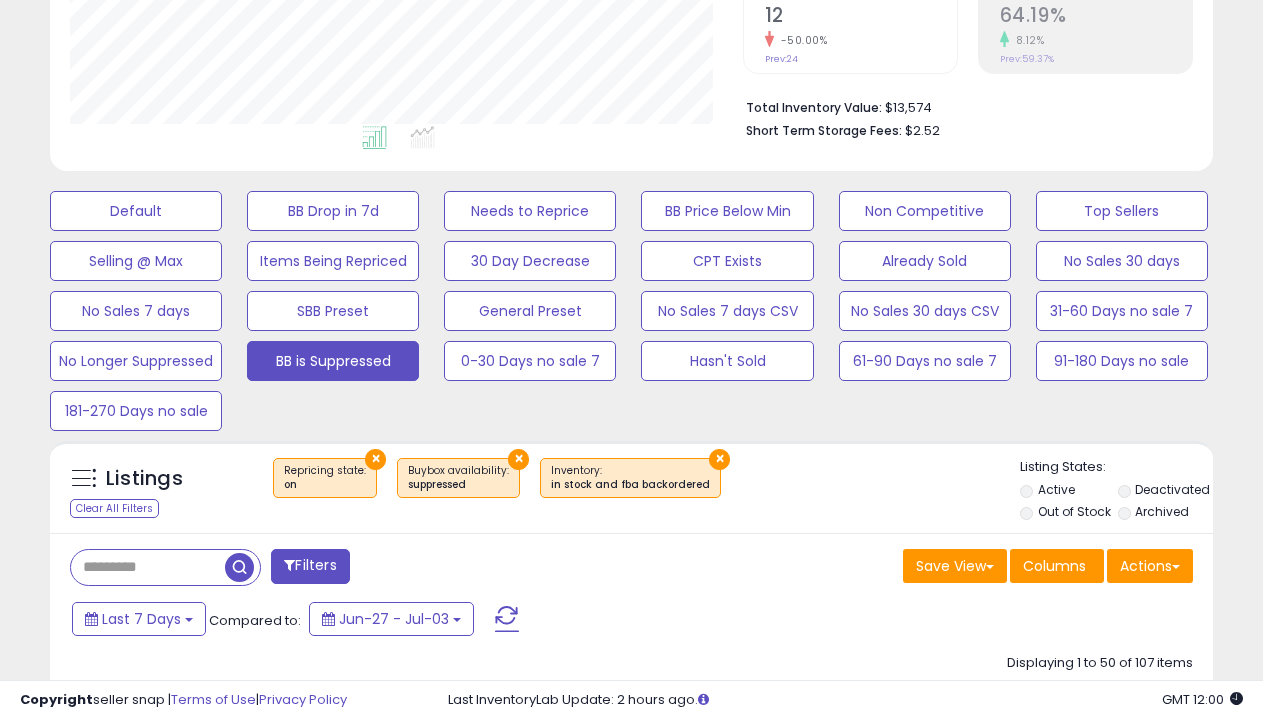 click on "›" at bounding box center [1143, 8489] 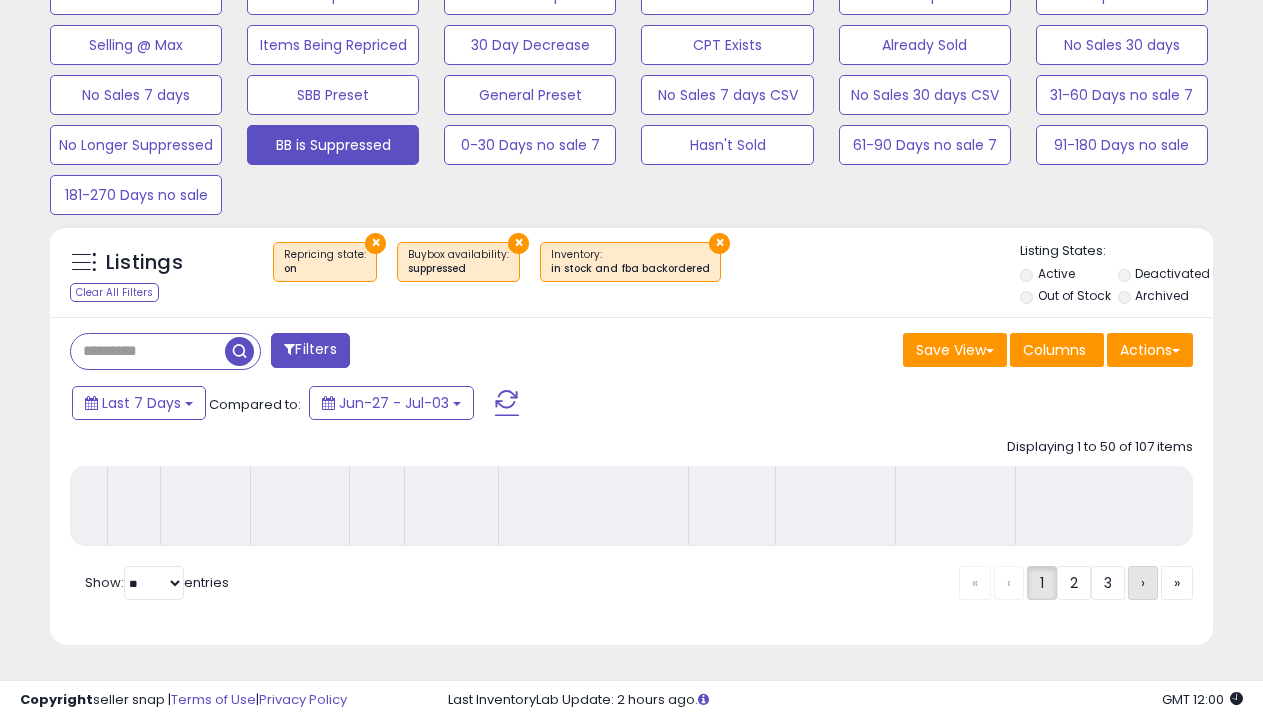 scroll, scrollTop: 999590, scrollLeft: 999327, axis: both 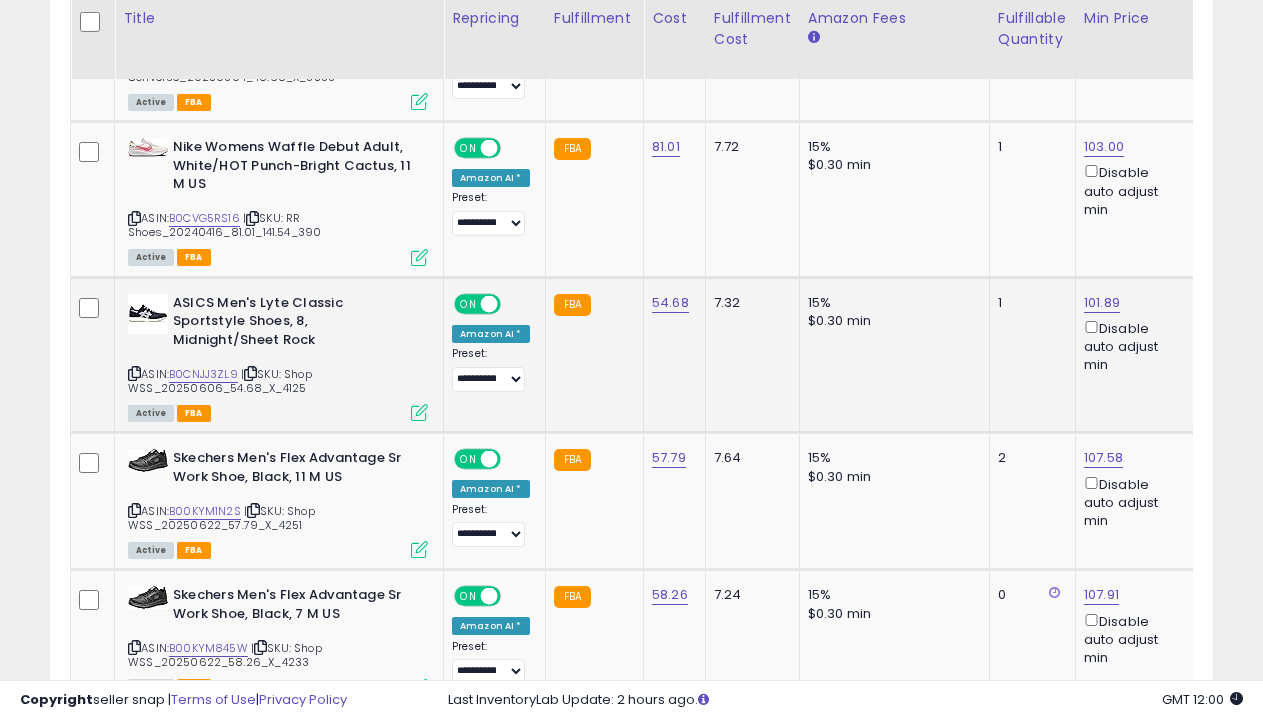 select on "**********" 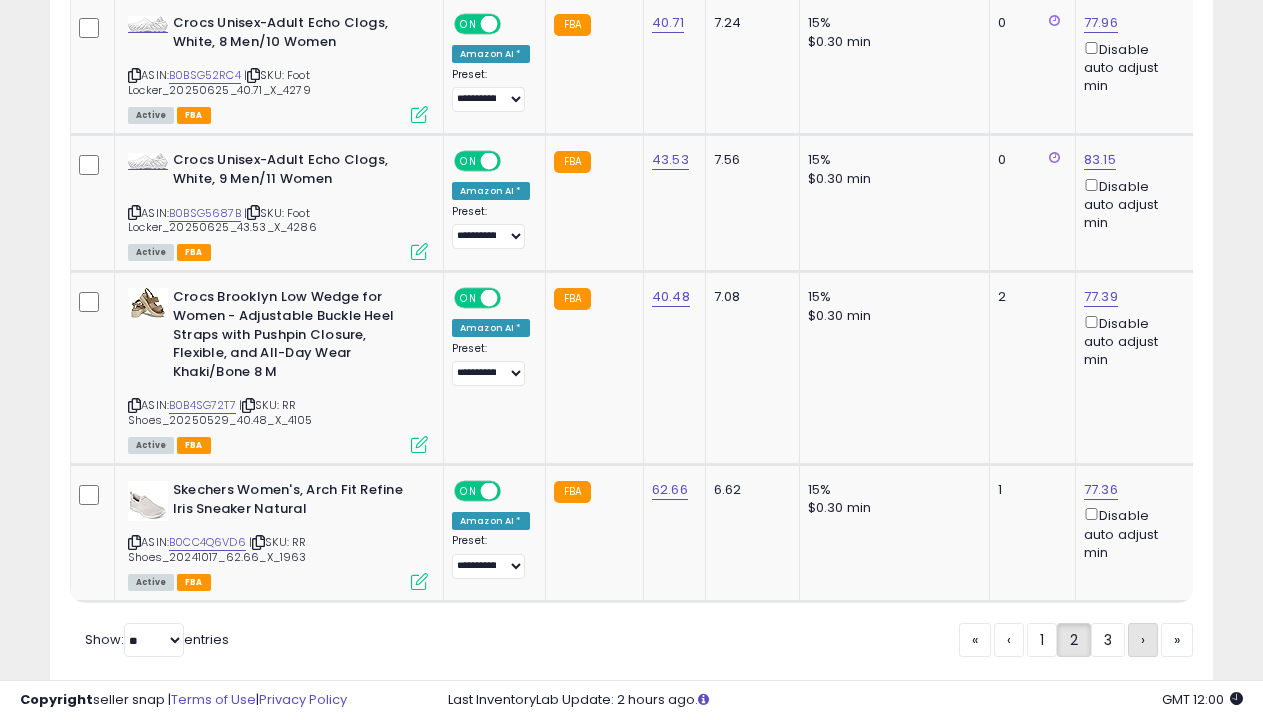 click on "›" at bounding box center [1143, 640] 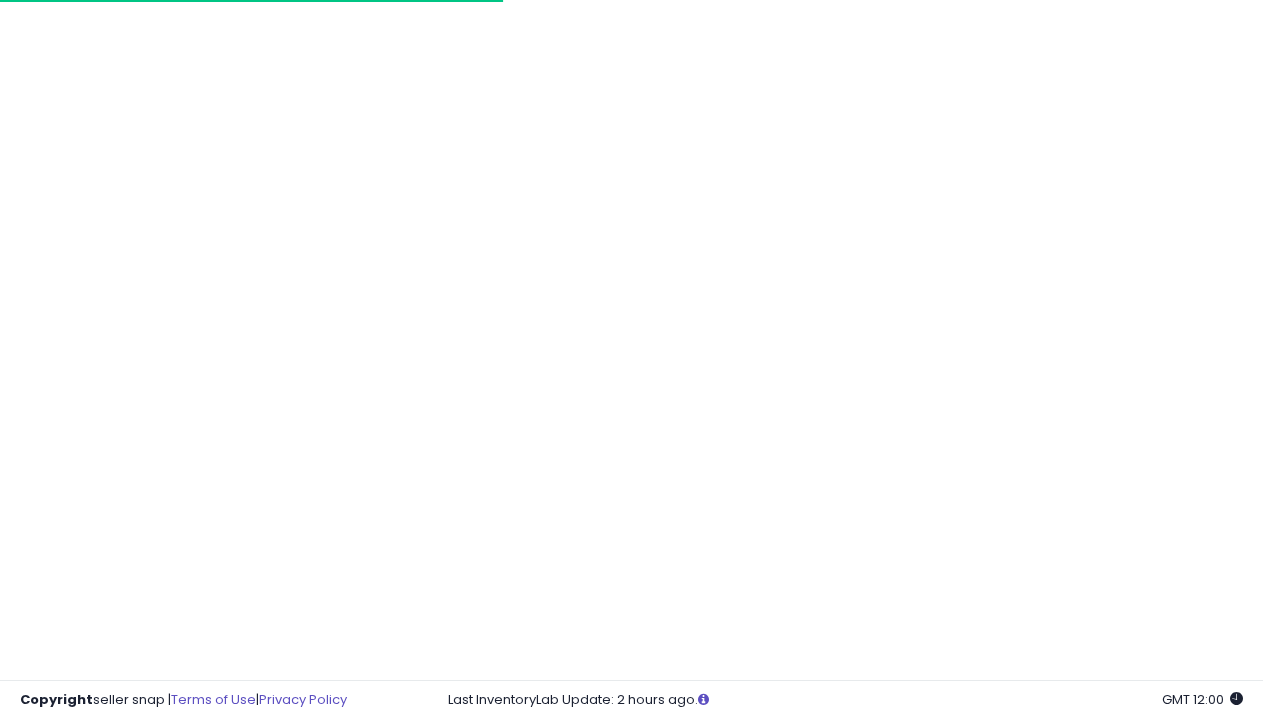 scroll, scrollTop: 1783, scrollLeft: 0, axis: vertical 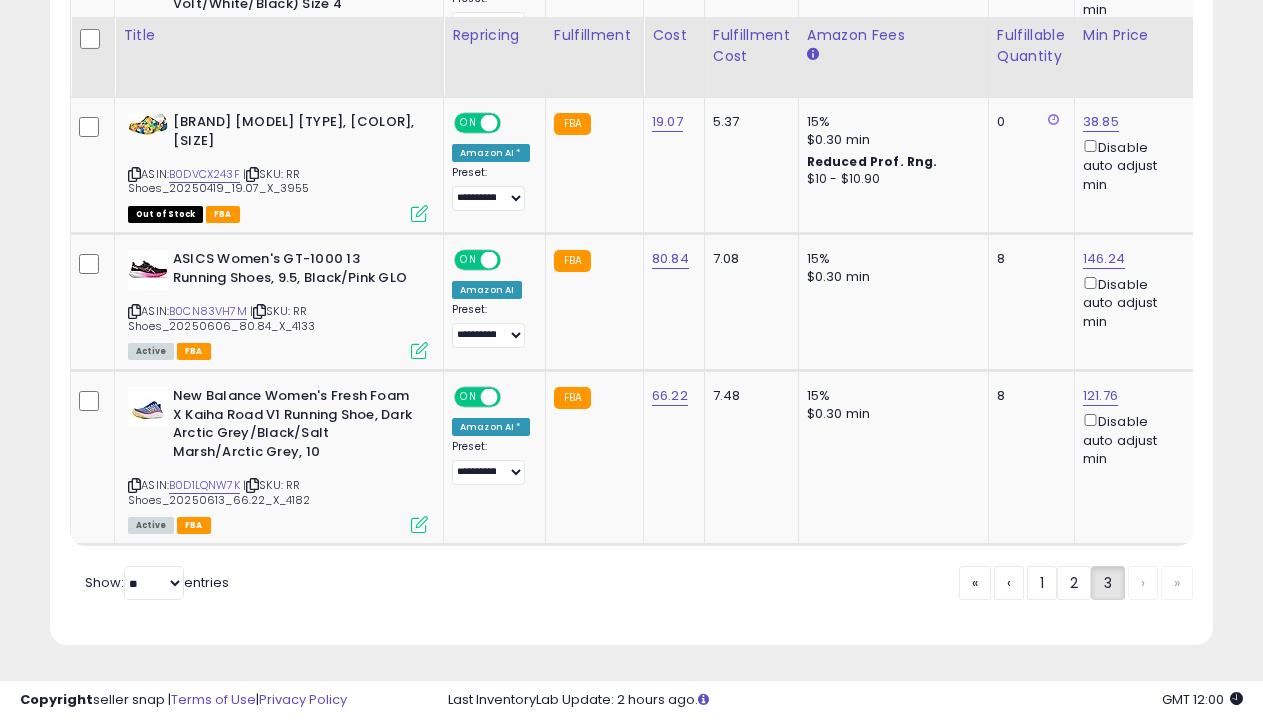 click on "No Longer Suppressed" at bounding box center (136, -1116) 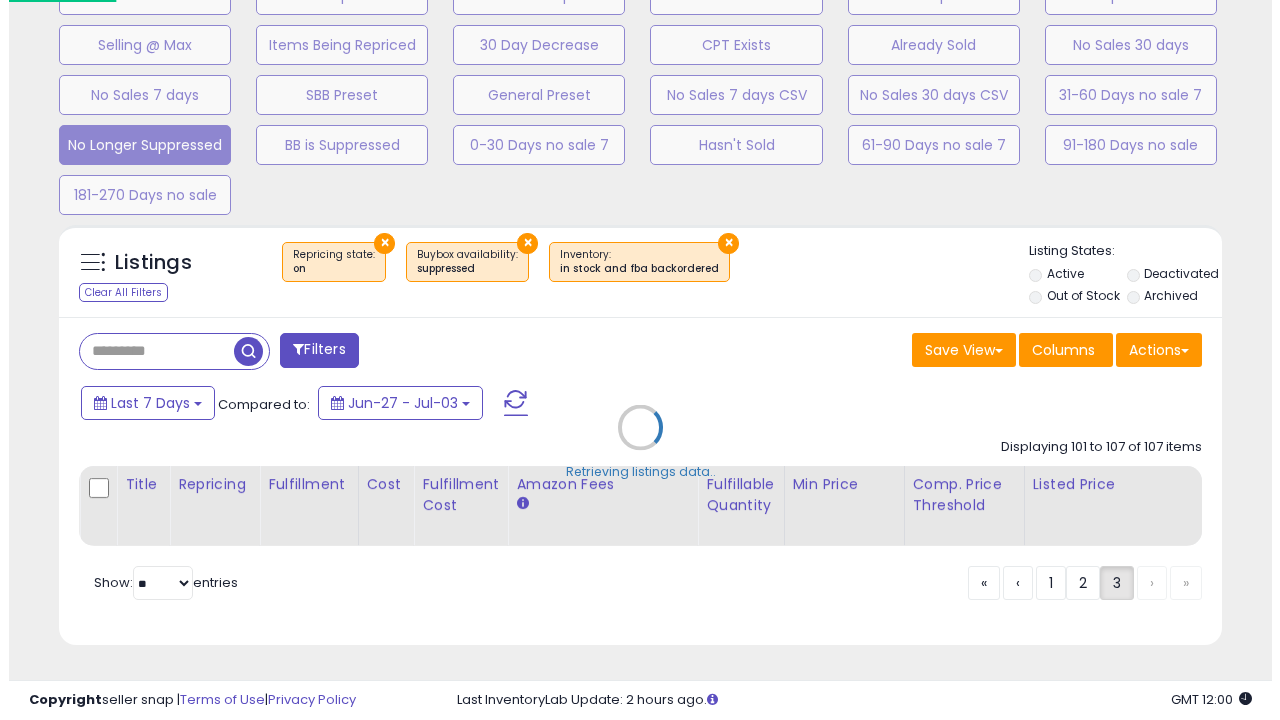 scroll, scrollTop: 439, scrollLeft: 0, axis: vertical 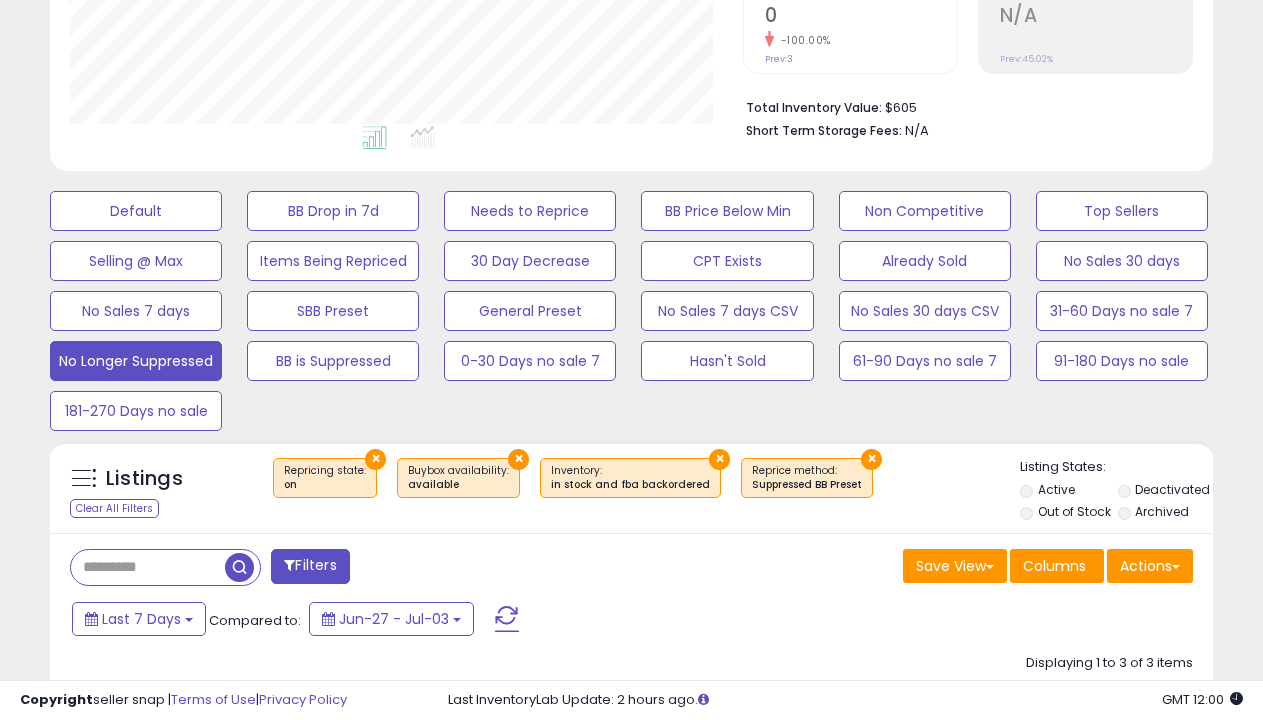 select on "**********" 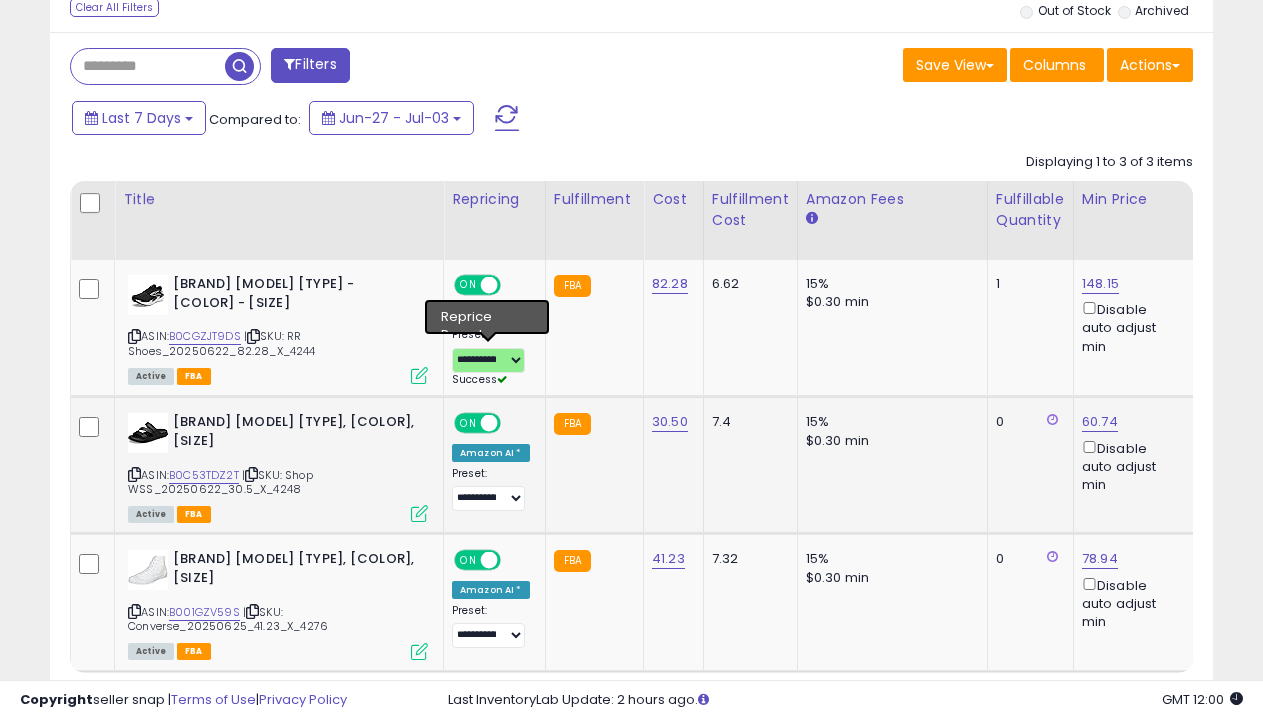 select on "**********" 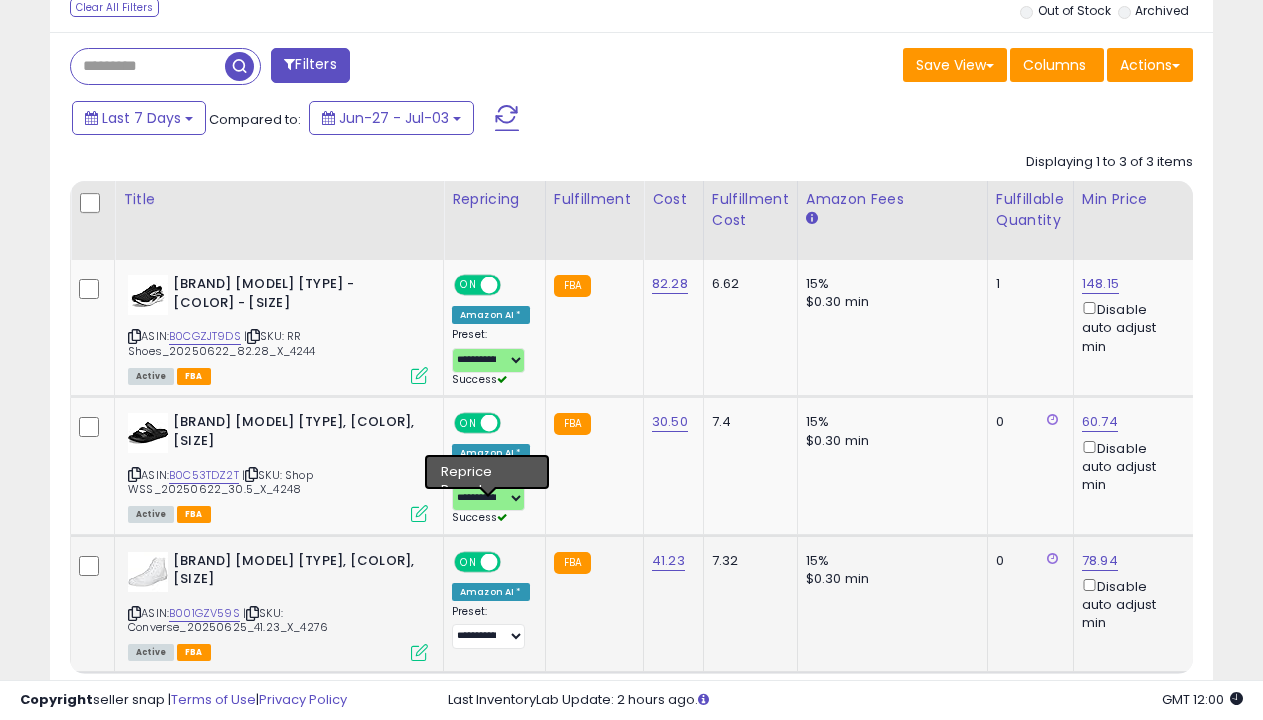 select on "**********" 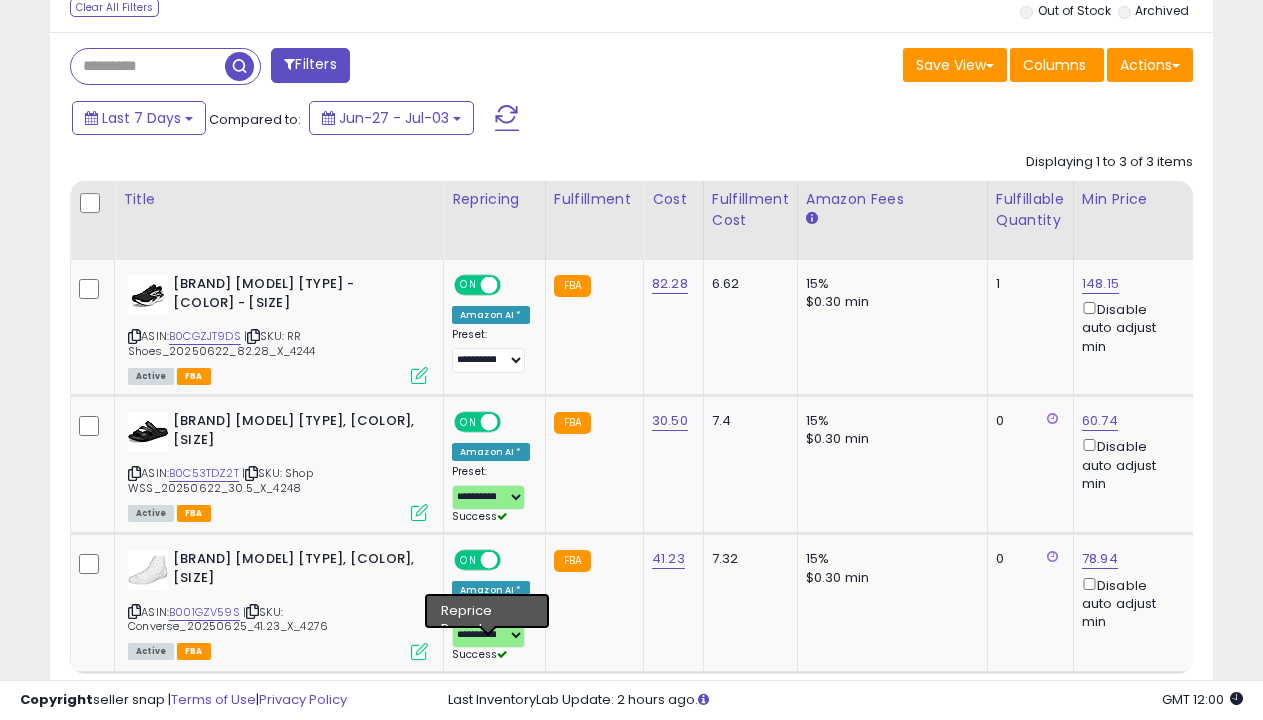 click on "Non Competitive" at bounding box center (136, -290) 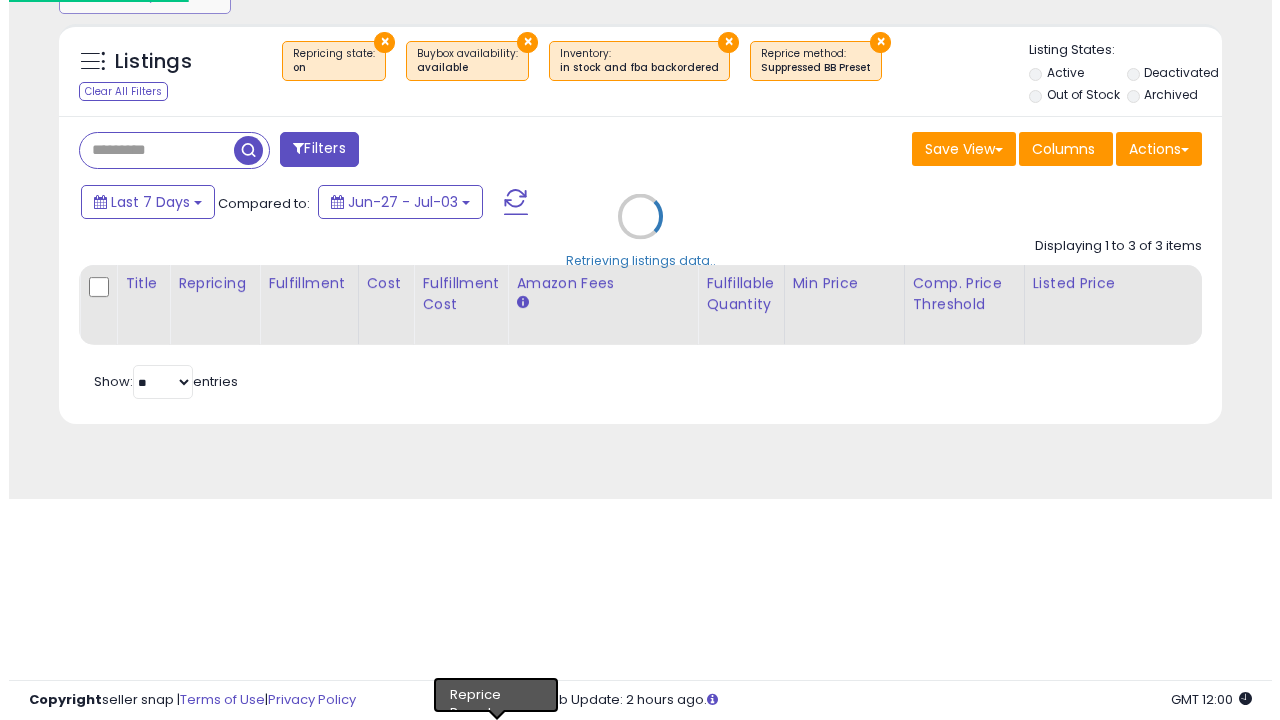 scroll, scrollTop: 289, scrollLeft: 0, axis: vertical 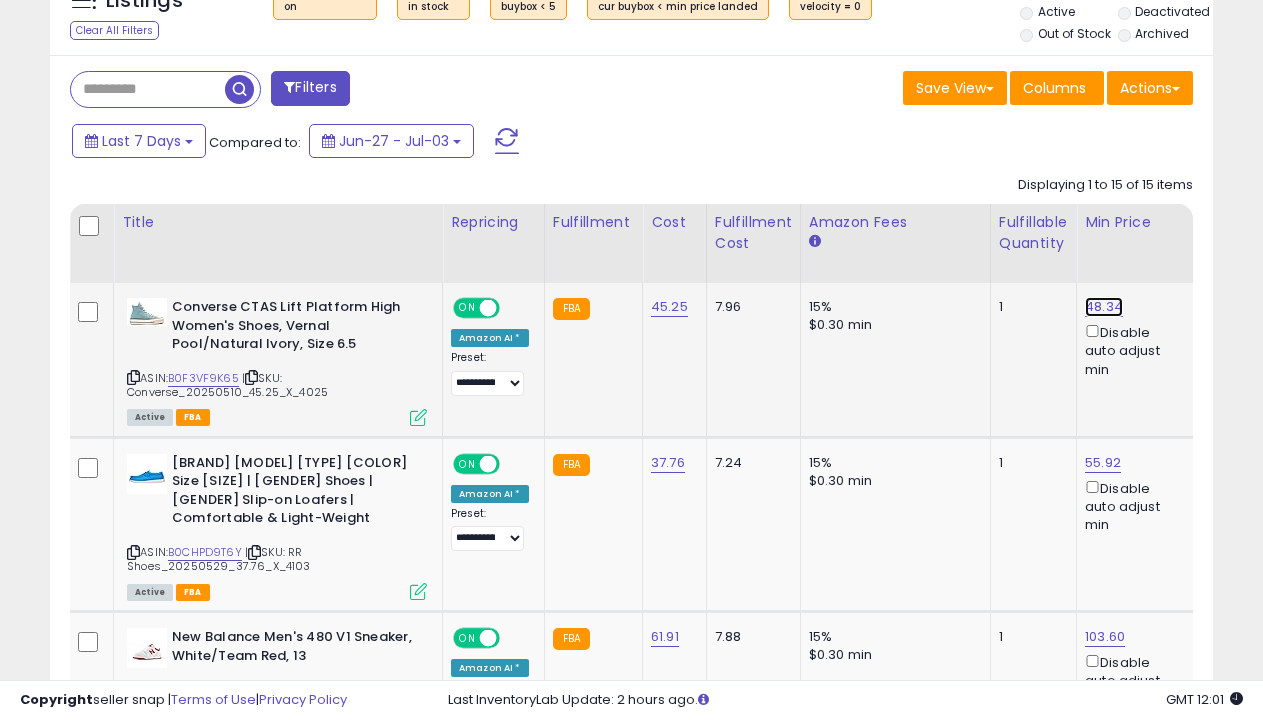 click on "48.34" at bounding box center [1104, 307] 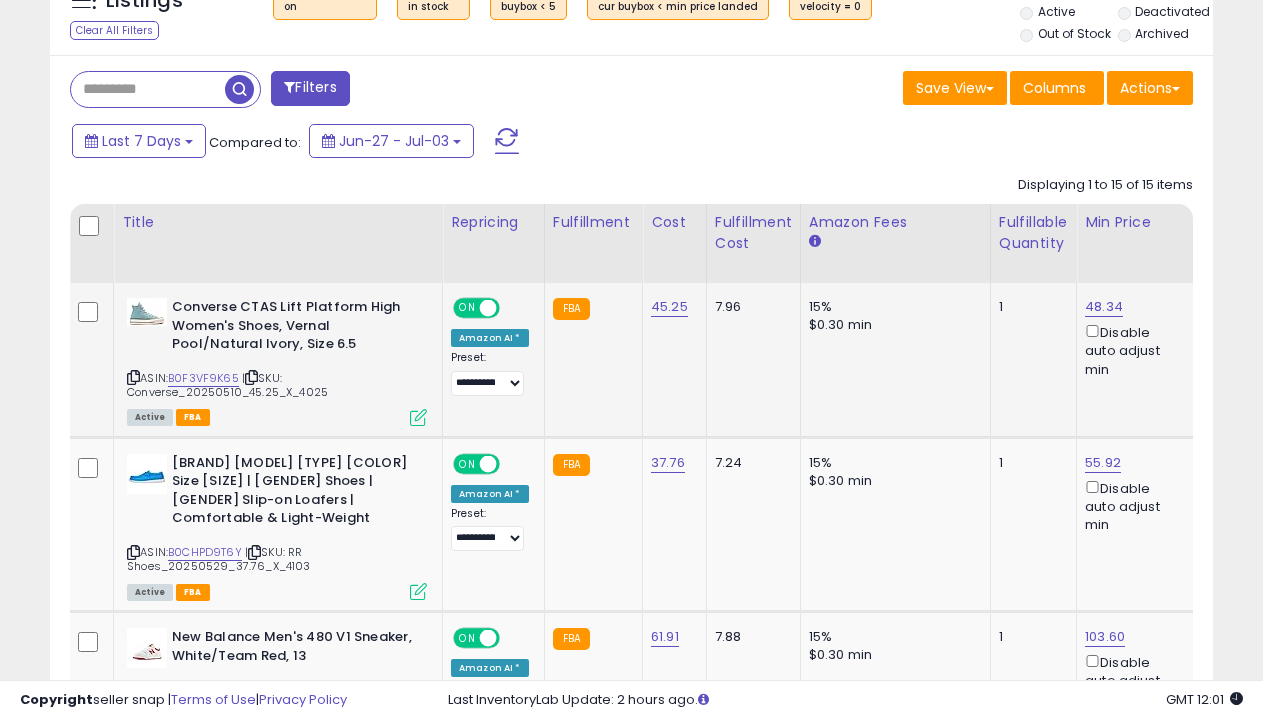 scroll, scrollTop: 0, scrollLeft: 99, axis: horizontal 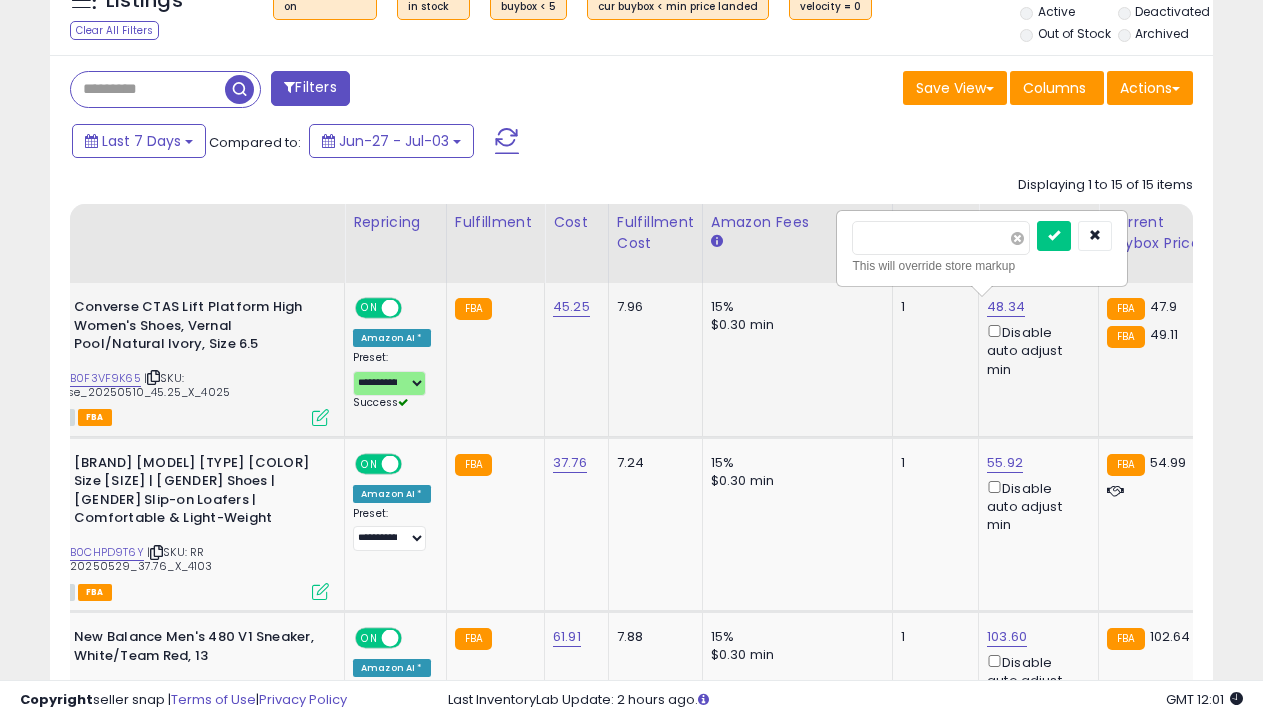 click at bounding box center [1017, 238] 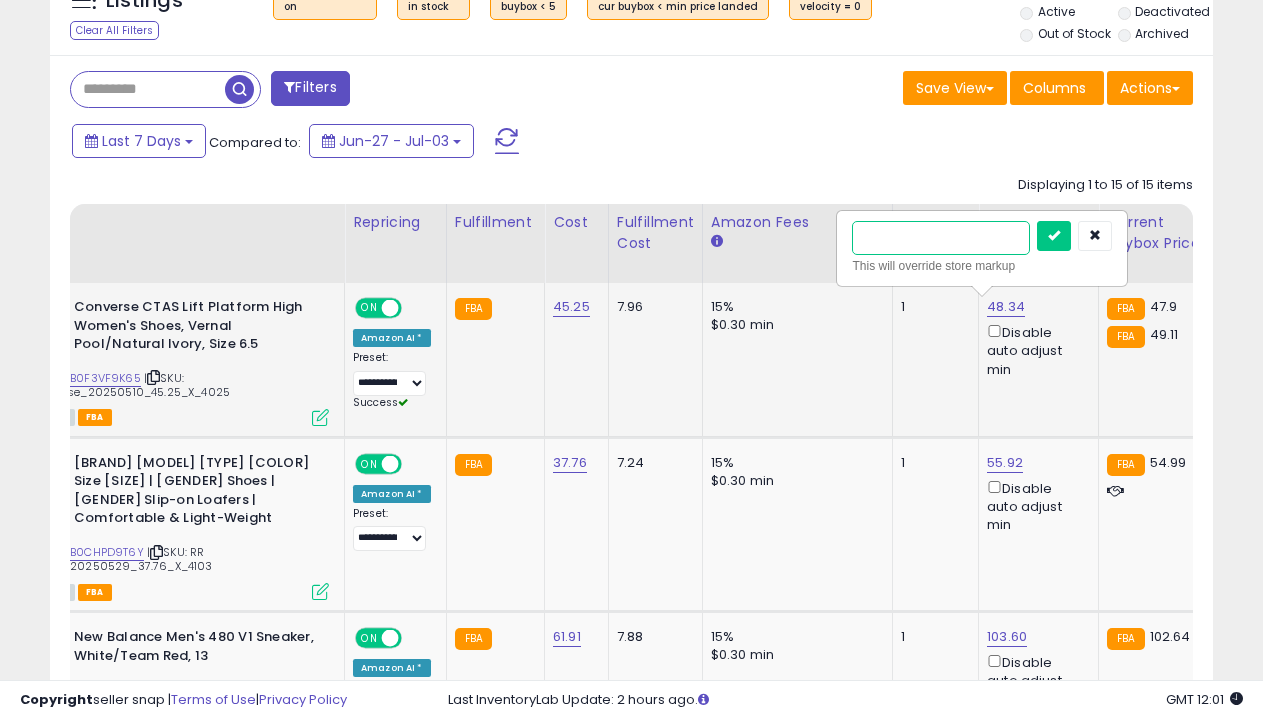 type on "*****" 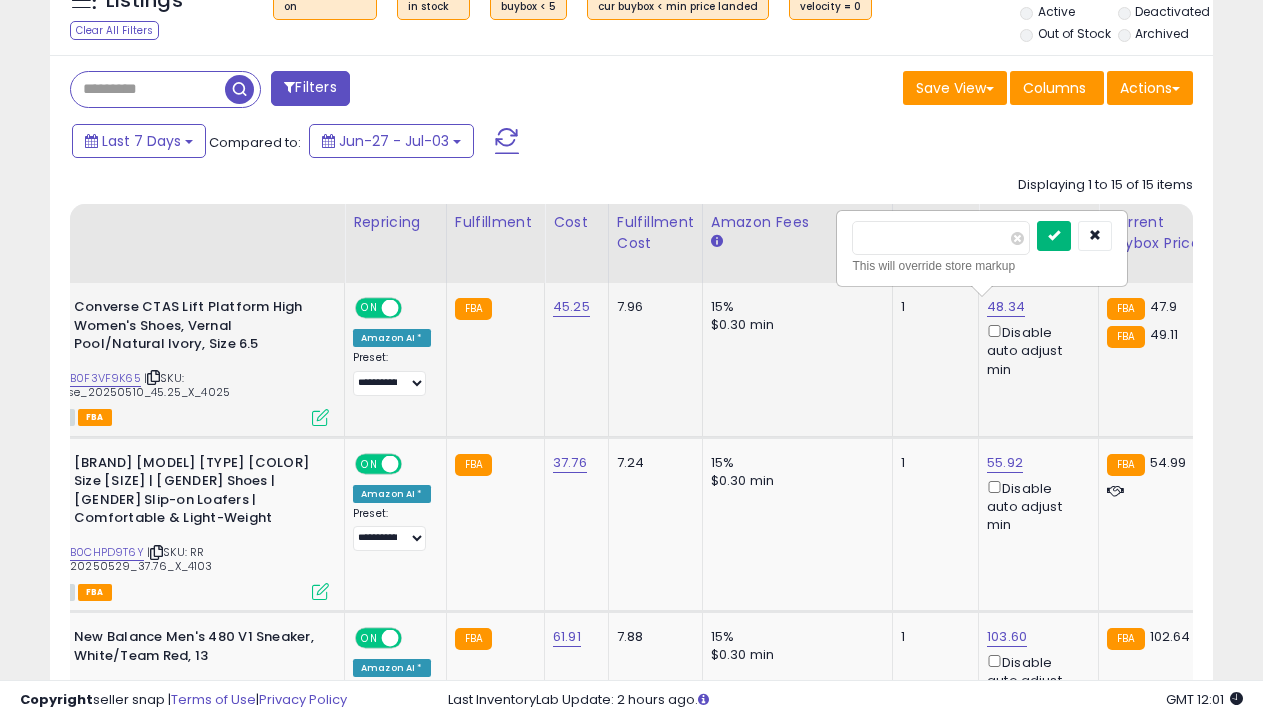 click at bounding box center (1054, 235) 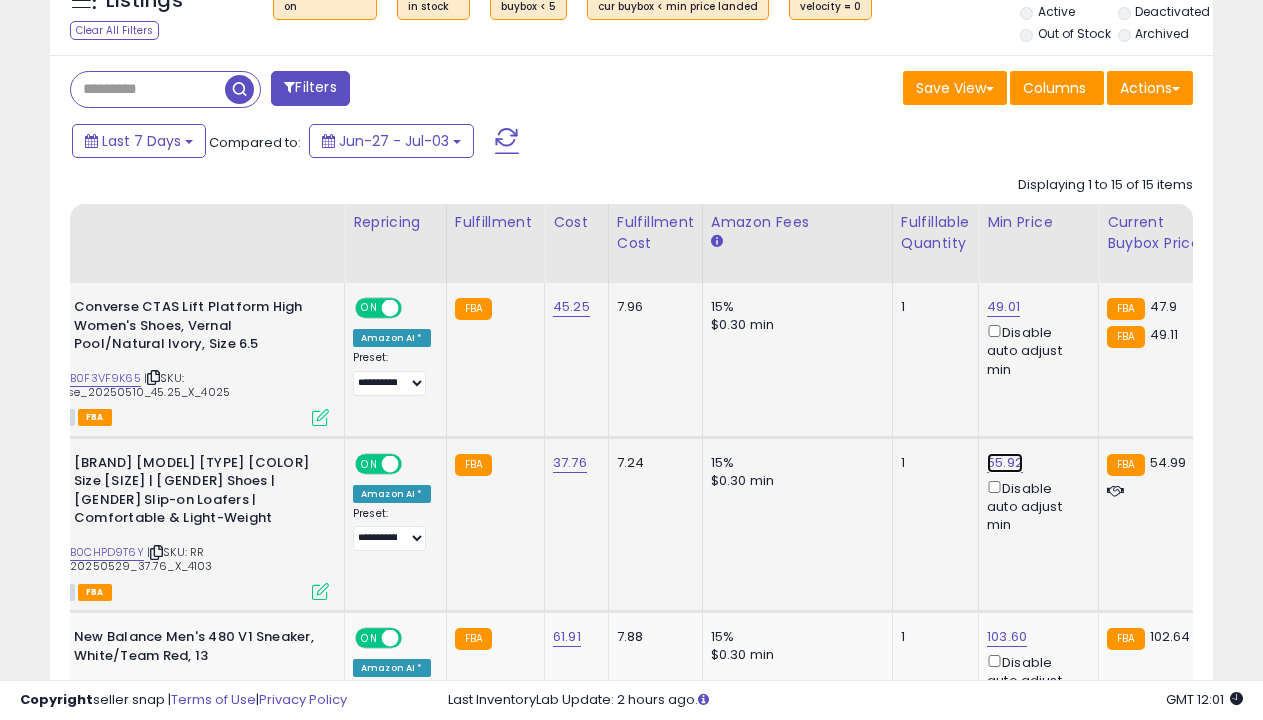 click on "55.92" at bounding box center (1003, 307) 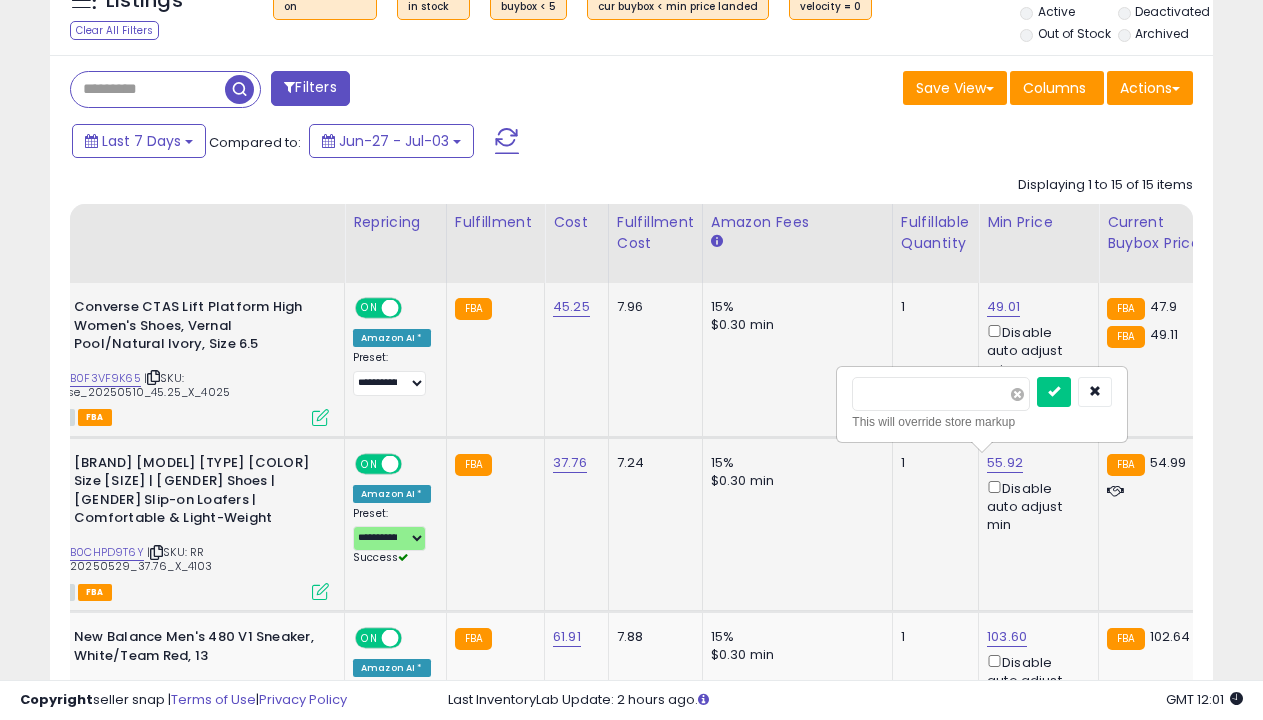 click at bounding box center [1017, 394] 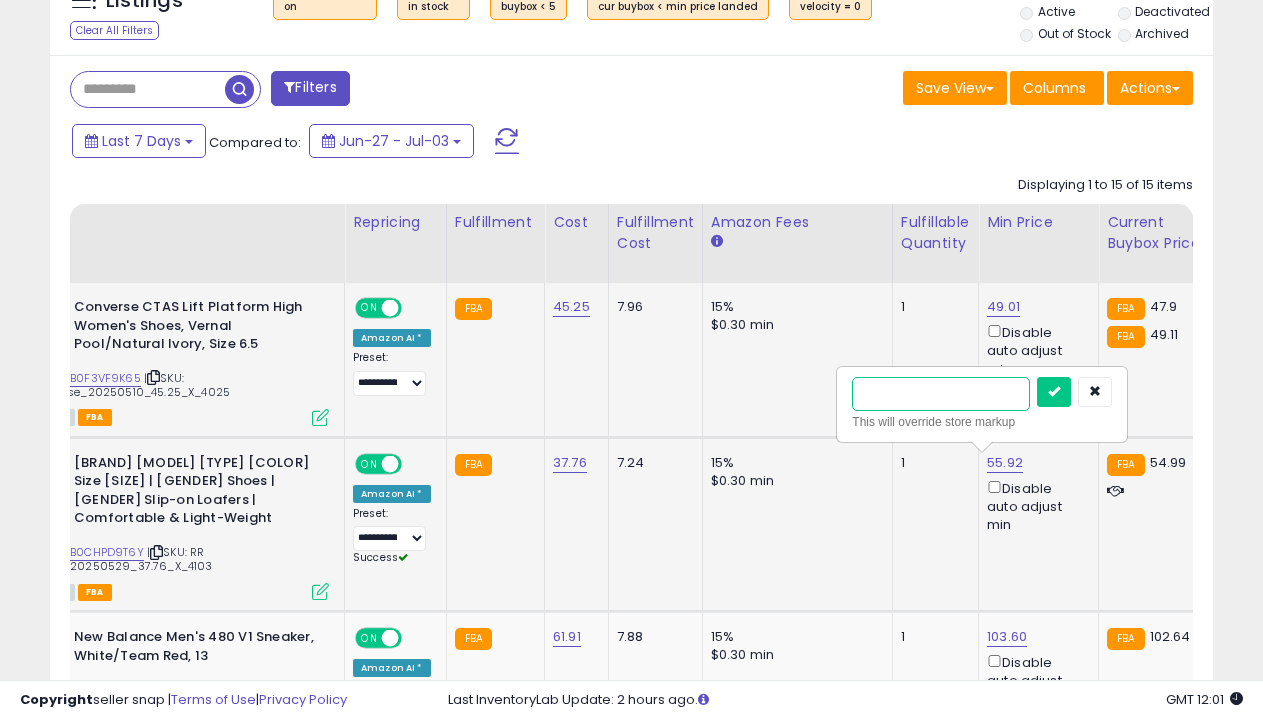 type on "*****" 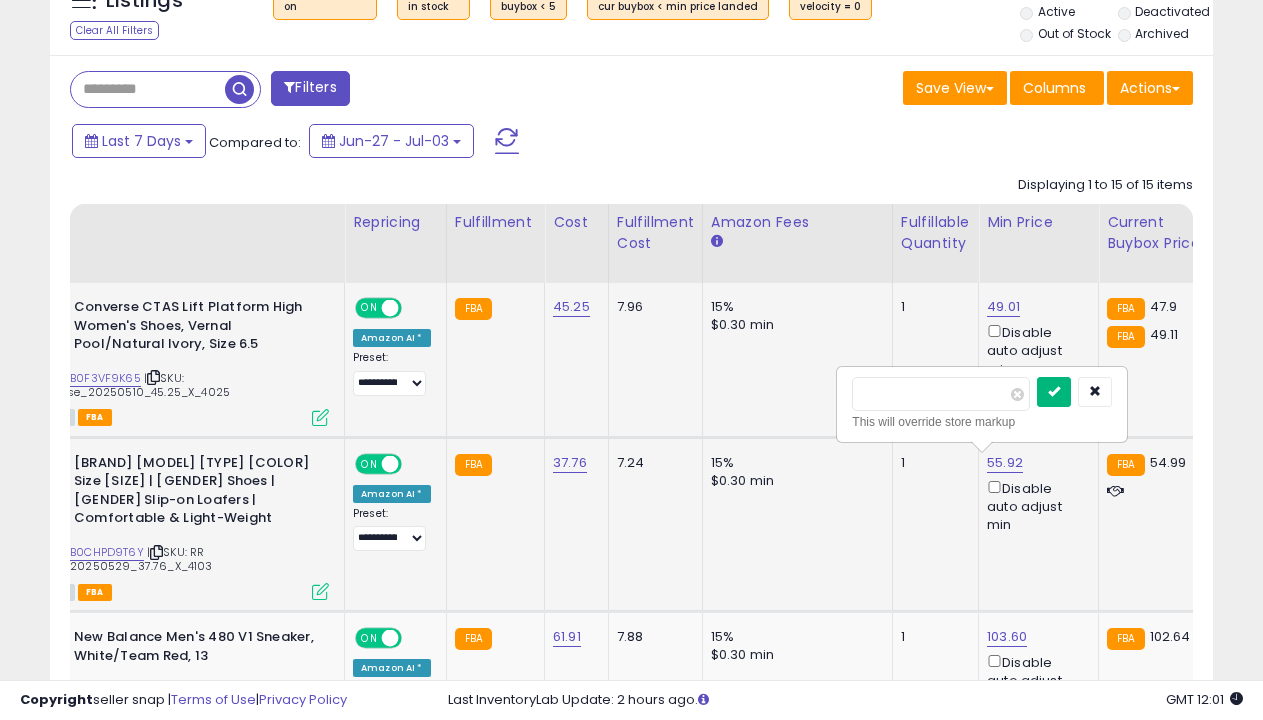 click at bounding box center [1054, 391] 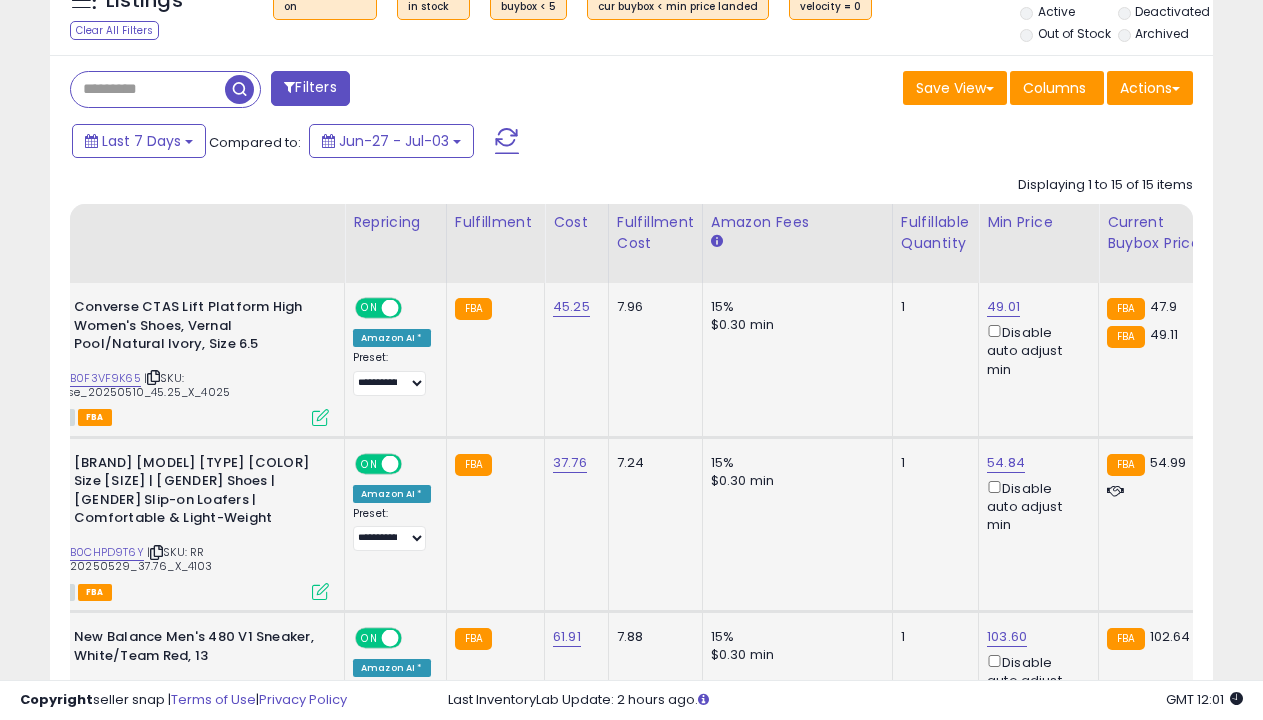 scroll, scrollTop: 945, scrollLeft: 0, axis: vertical 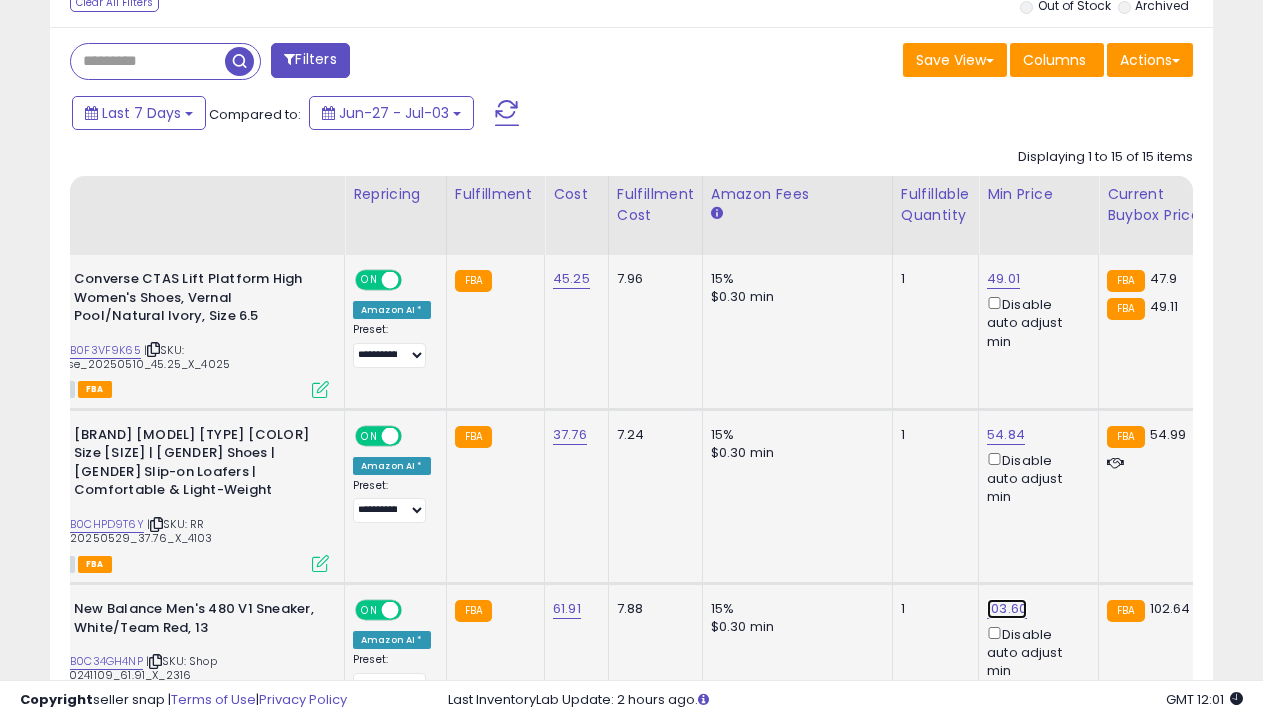 click on "103.60" at bounding box center (1003, 279) 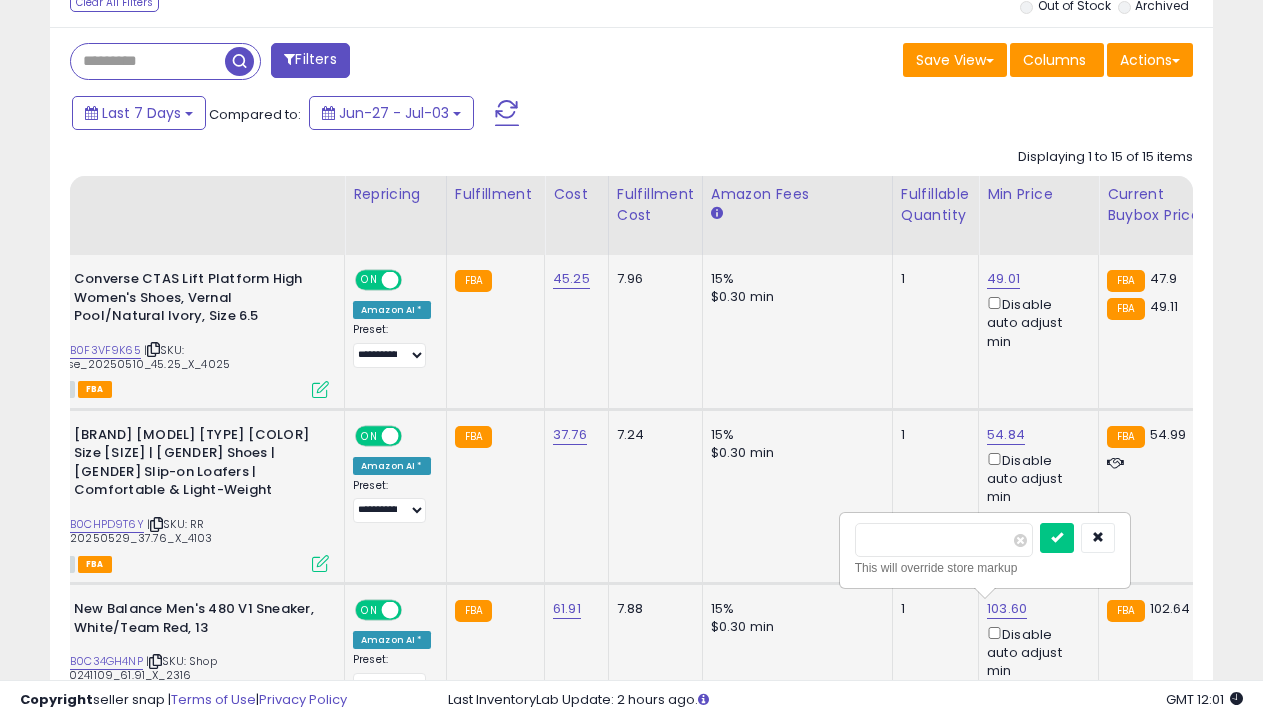 scroll, scrollTop: 0, scrollLeft: 101, axis: horizontal 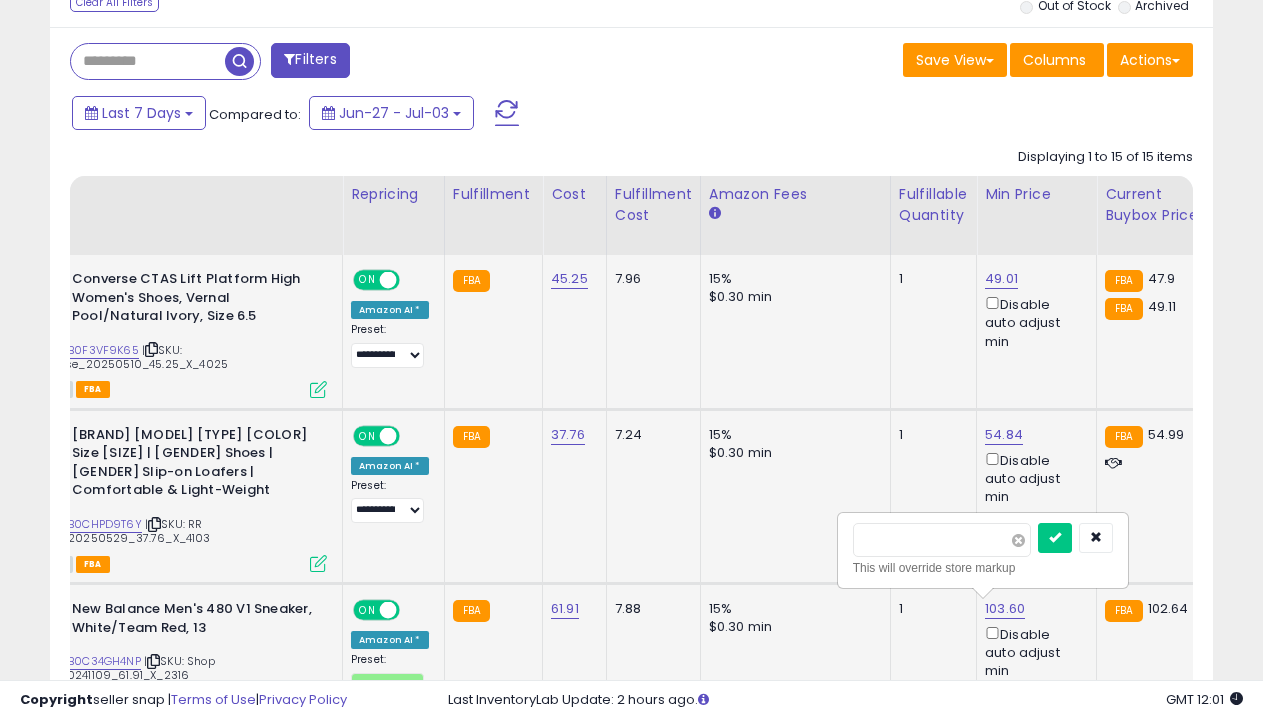 click at bounding box center (1018, 540) 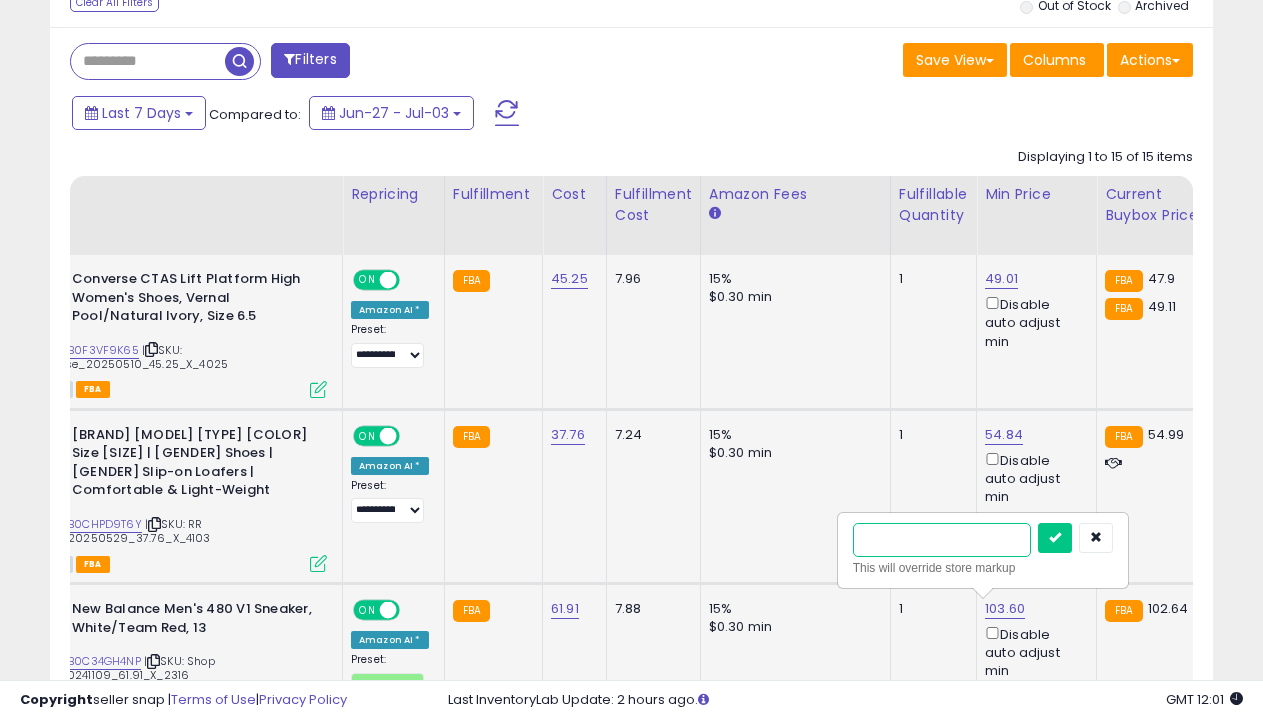 type on "******" 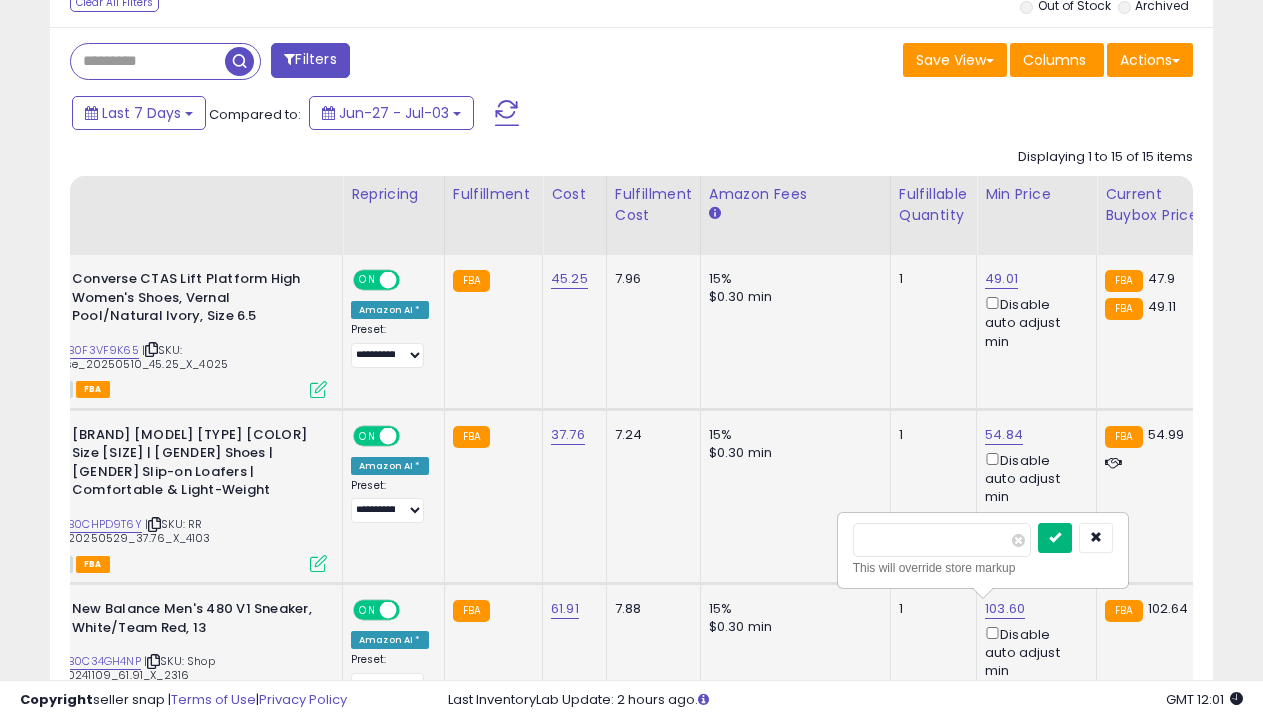 click at bounding box center (1055, 537) 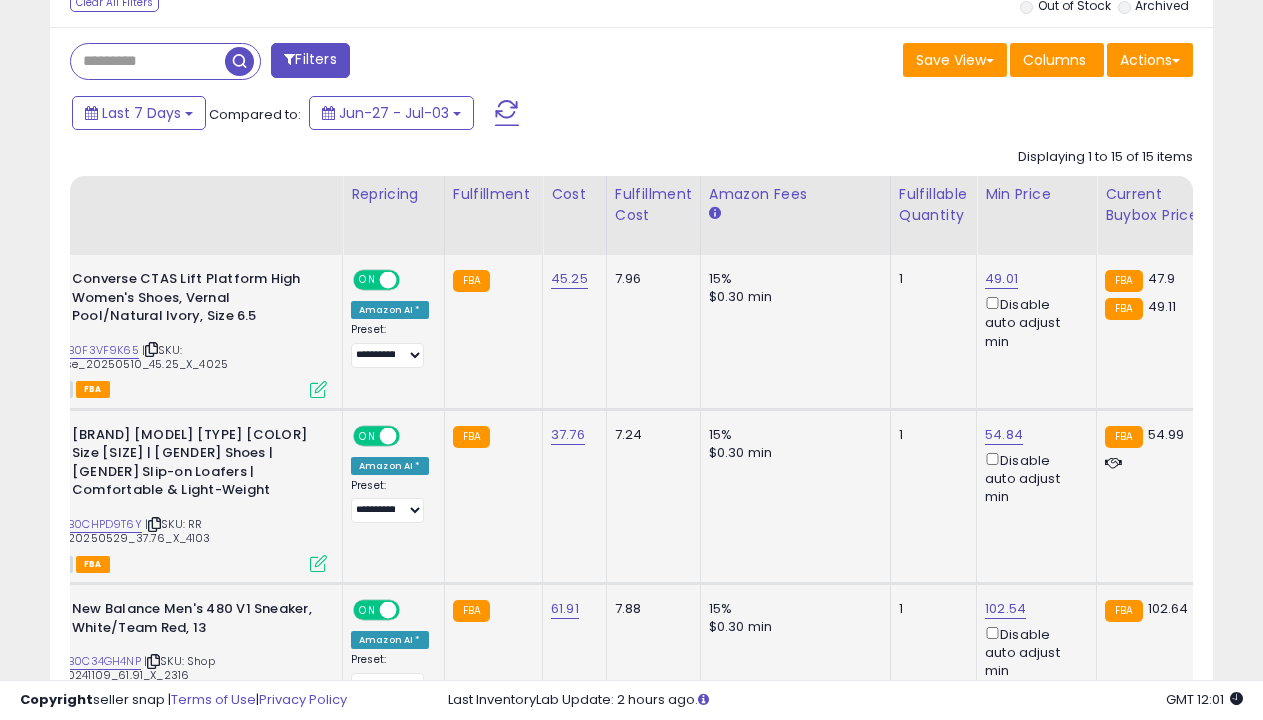 scroll, scrollTop: 1392, scrollLeft: 0, axis: vertical 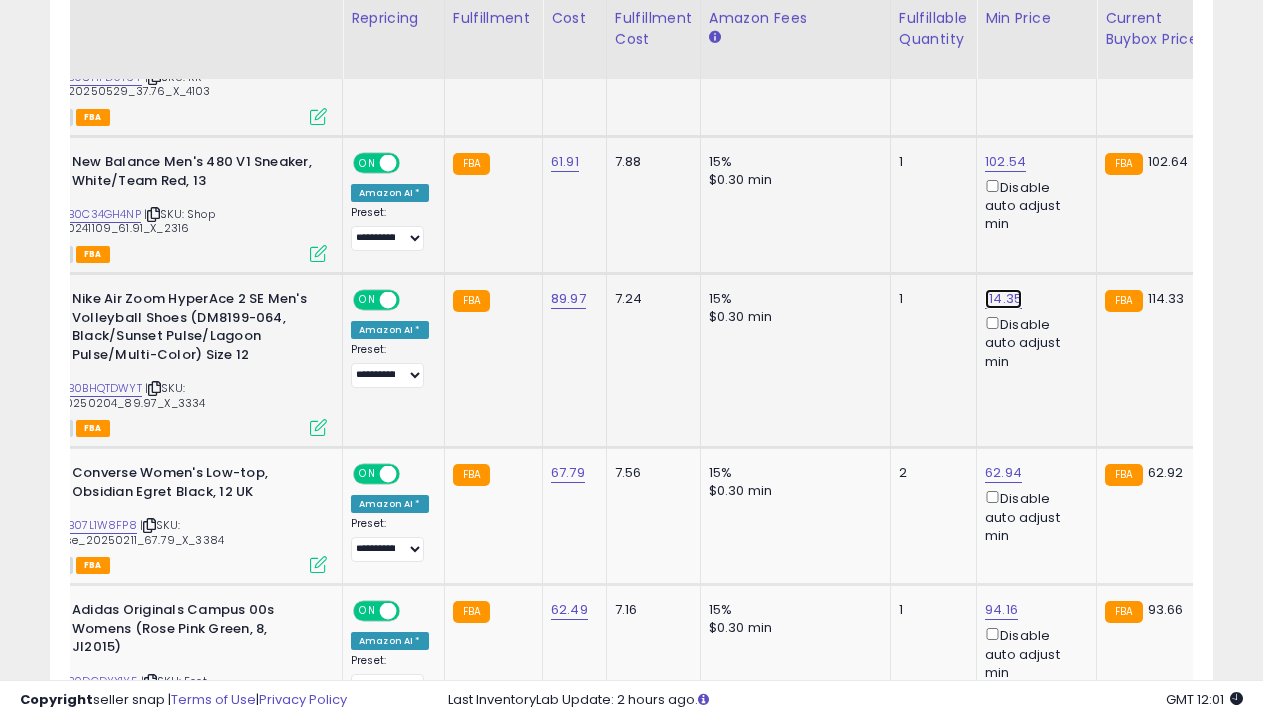 click on "114.35" at bounding box center (1001, -168) 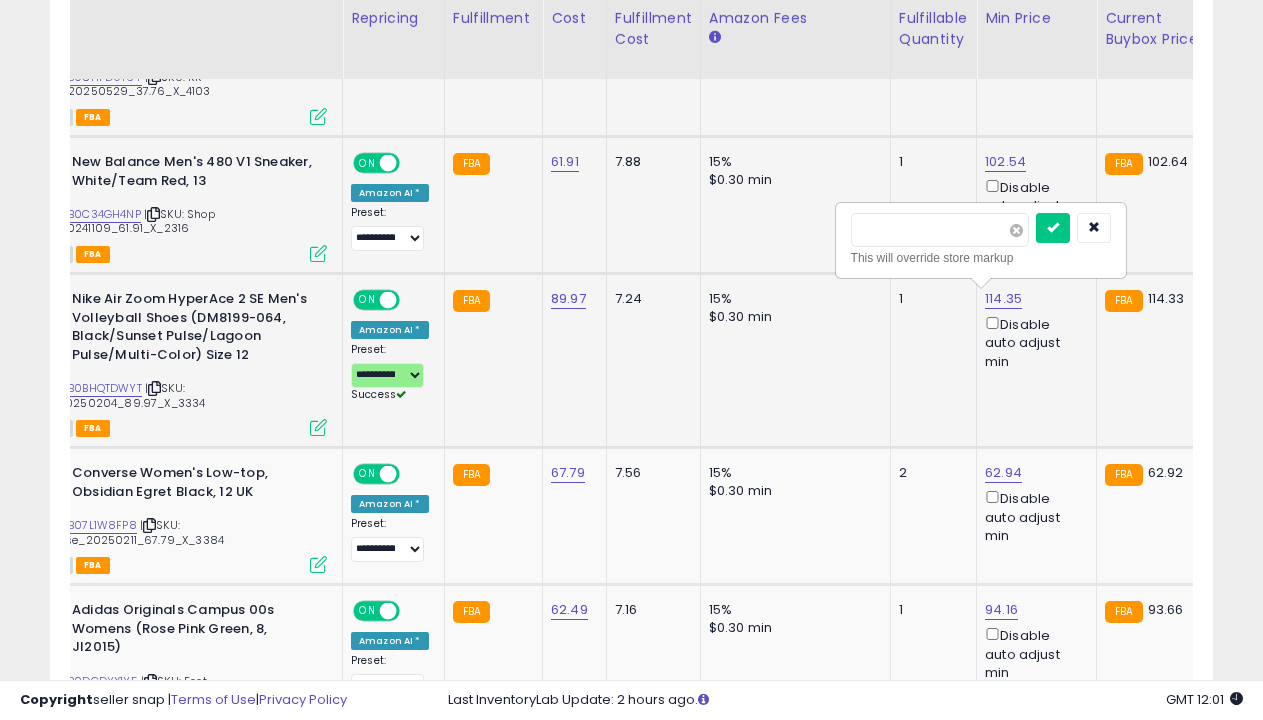 click at bounding box center (1016, 230) 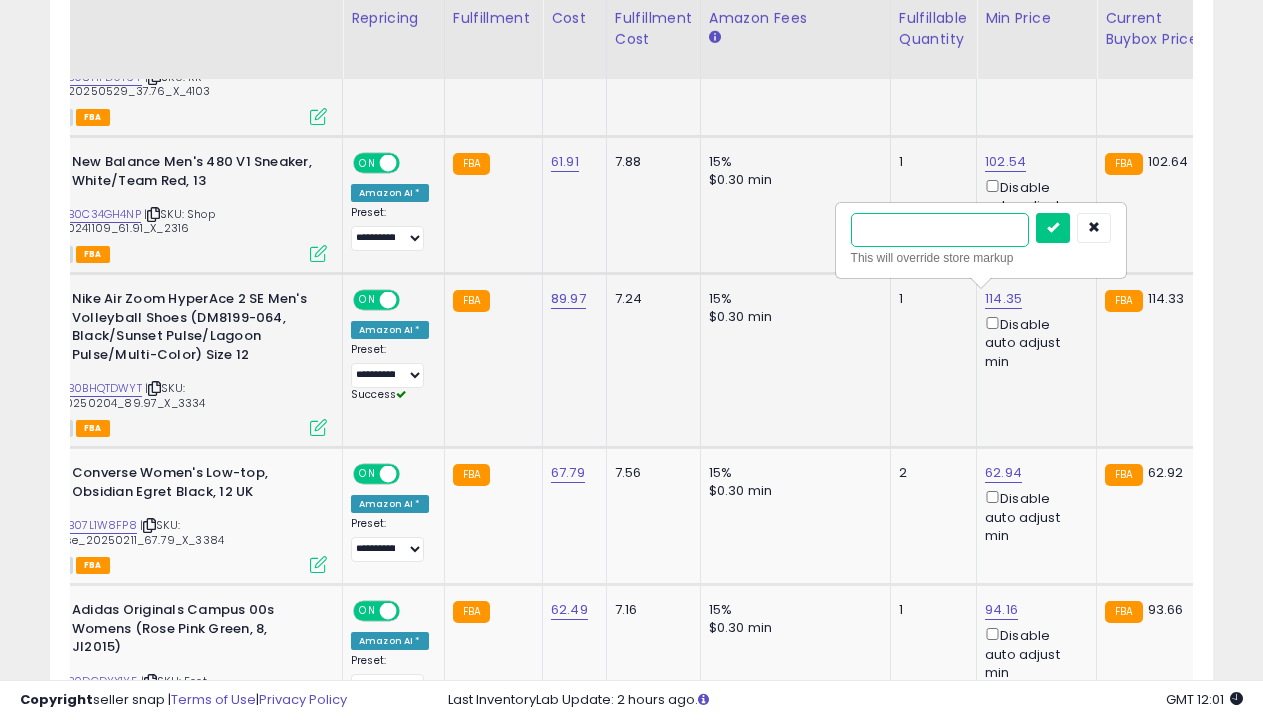 type on "******" 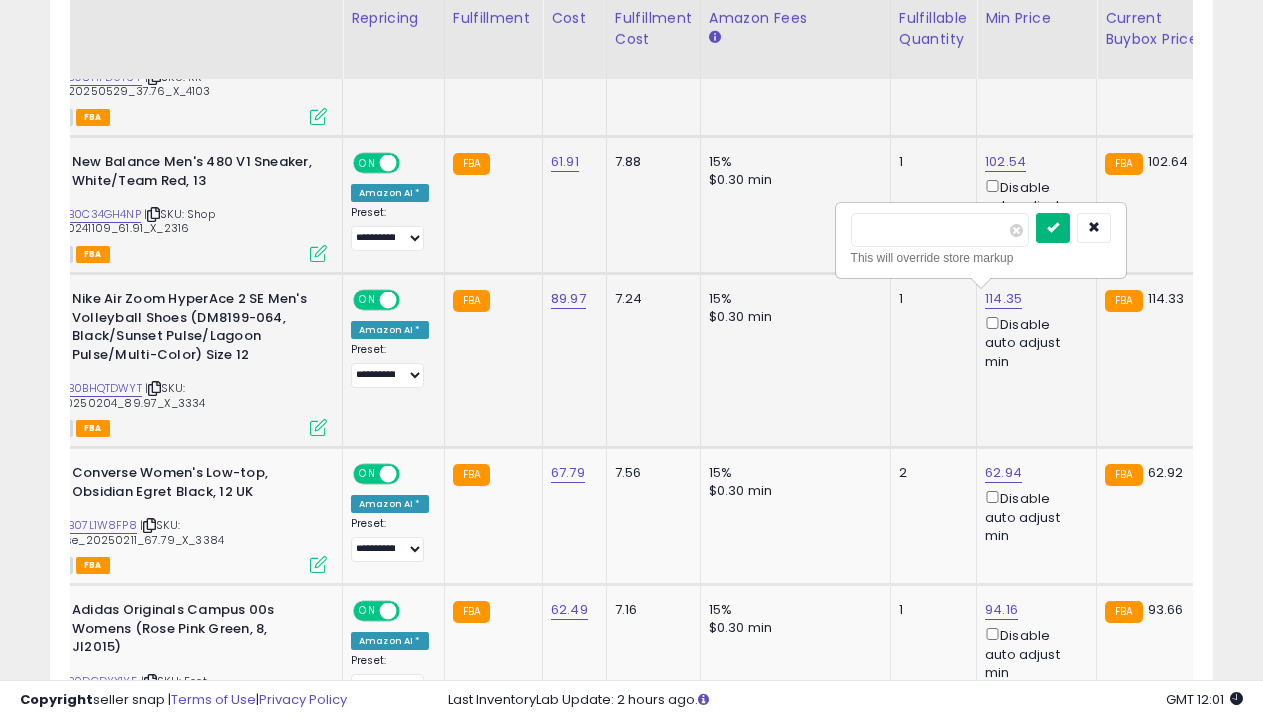 click at bounding box center [1053, 227] 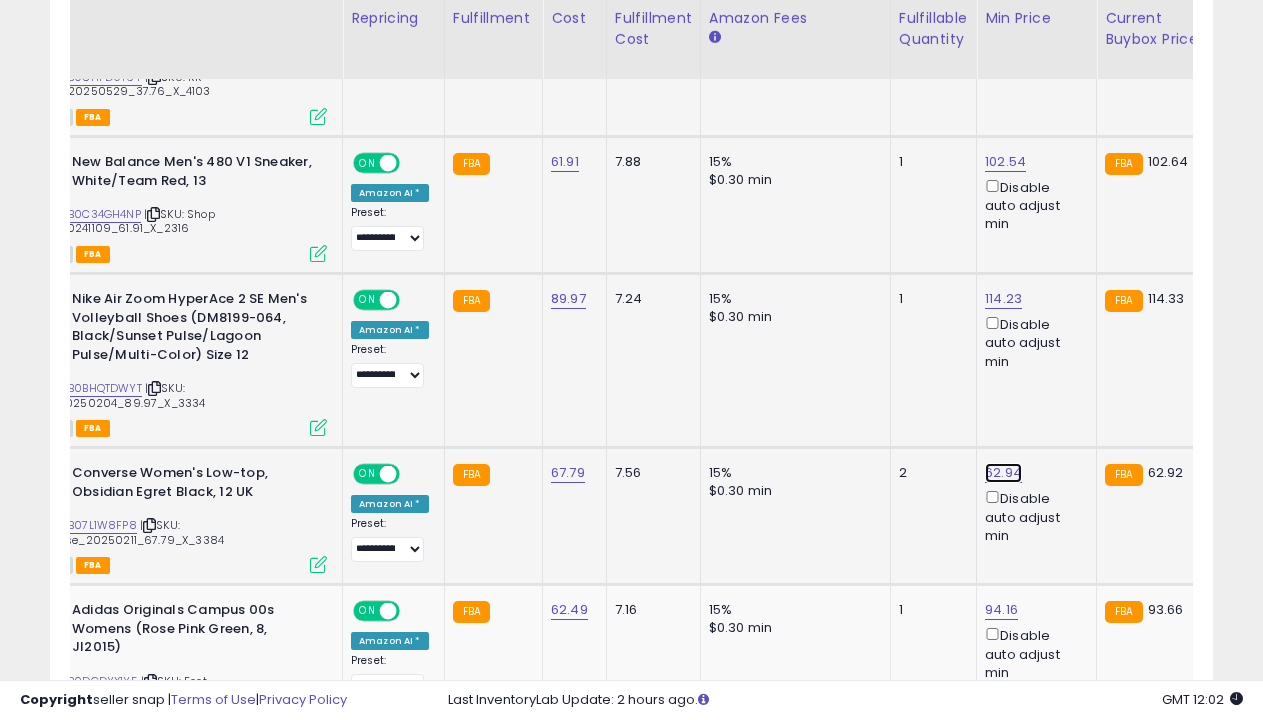 click on "62.94" at bounding box center [1001, -168] 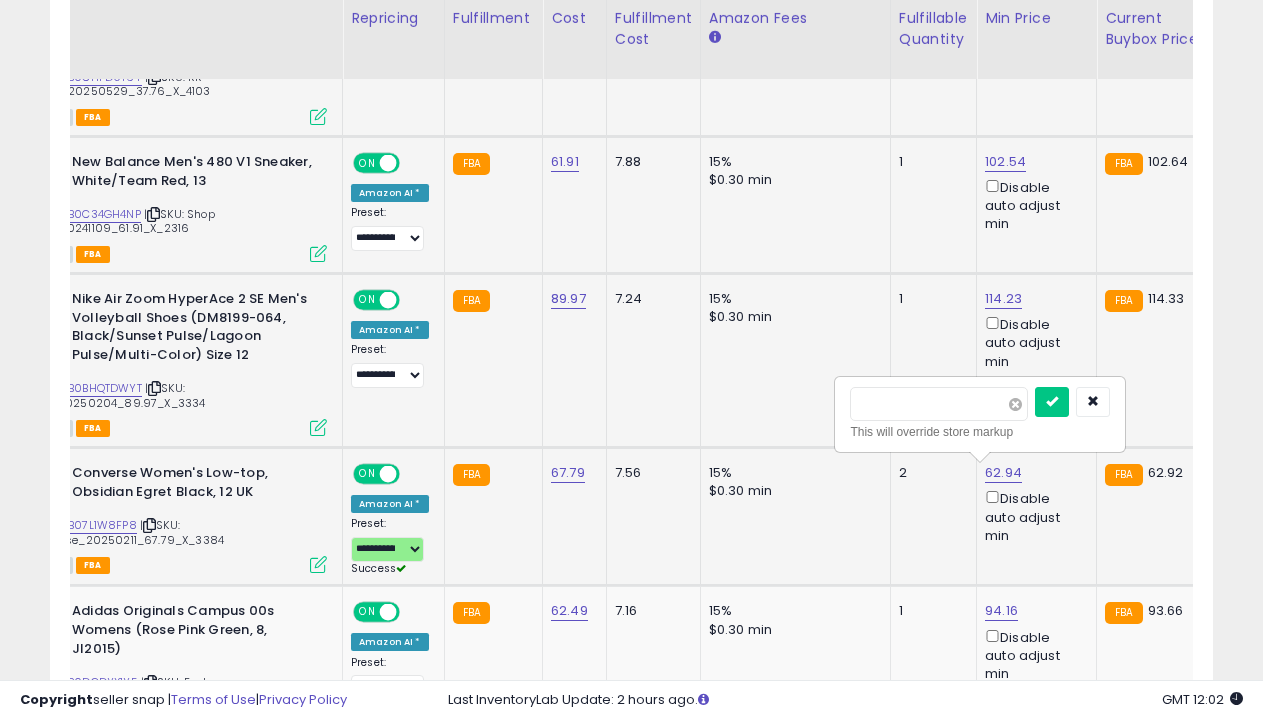 click at bounding box center (1015, 404) 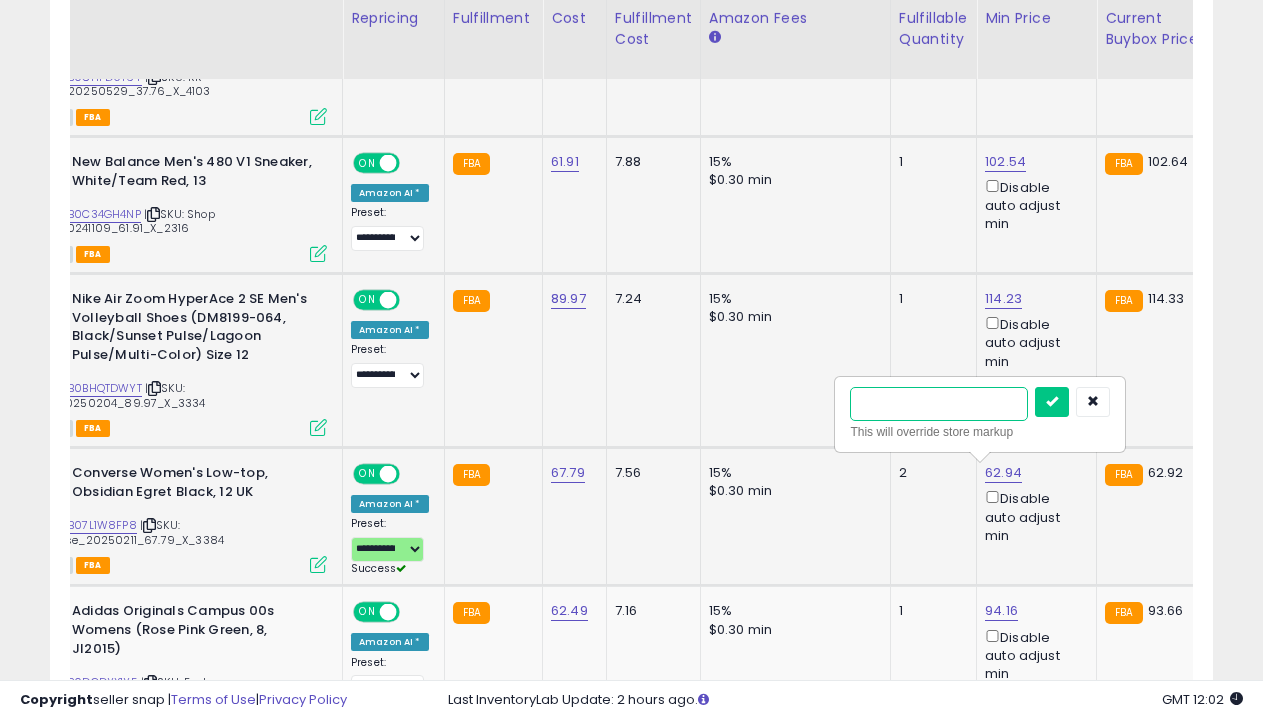 type on "*****" 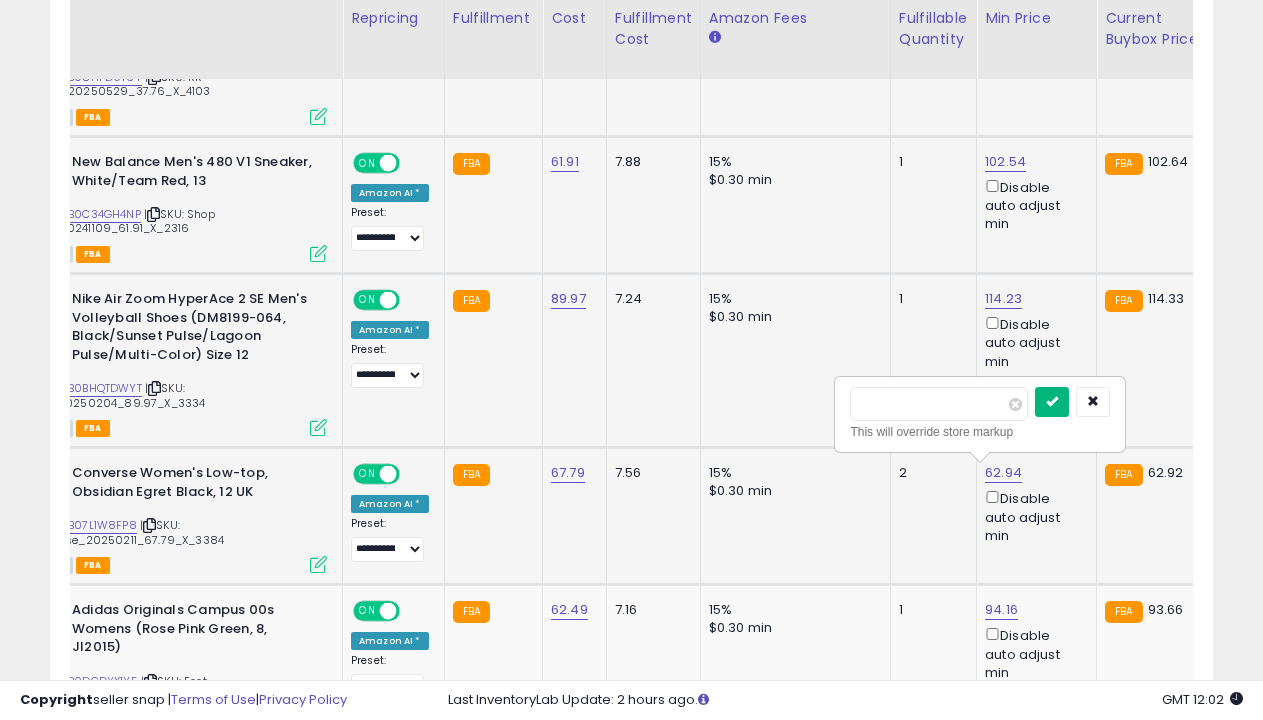 click at bounding box center [1052, 401] 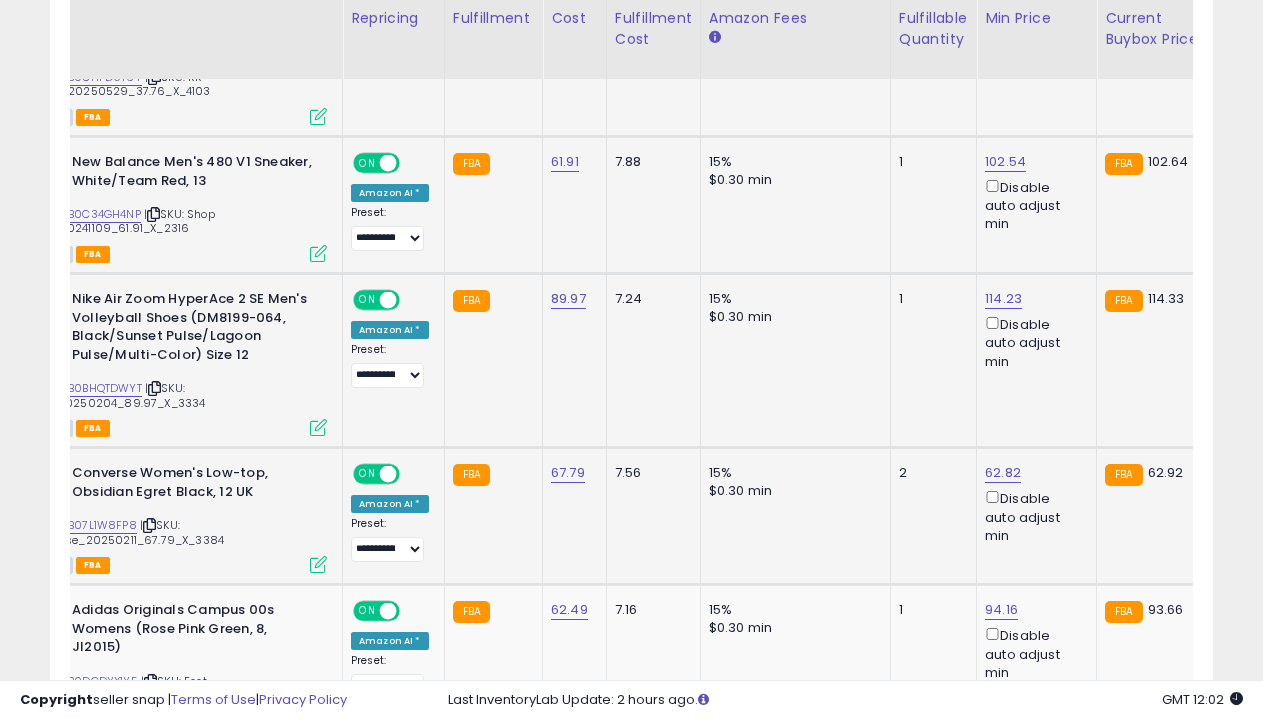 scroll, scrollTop: 1412, scrollLeft: 0, axis: vertical 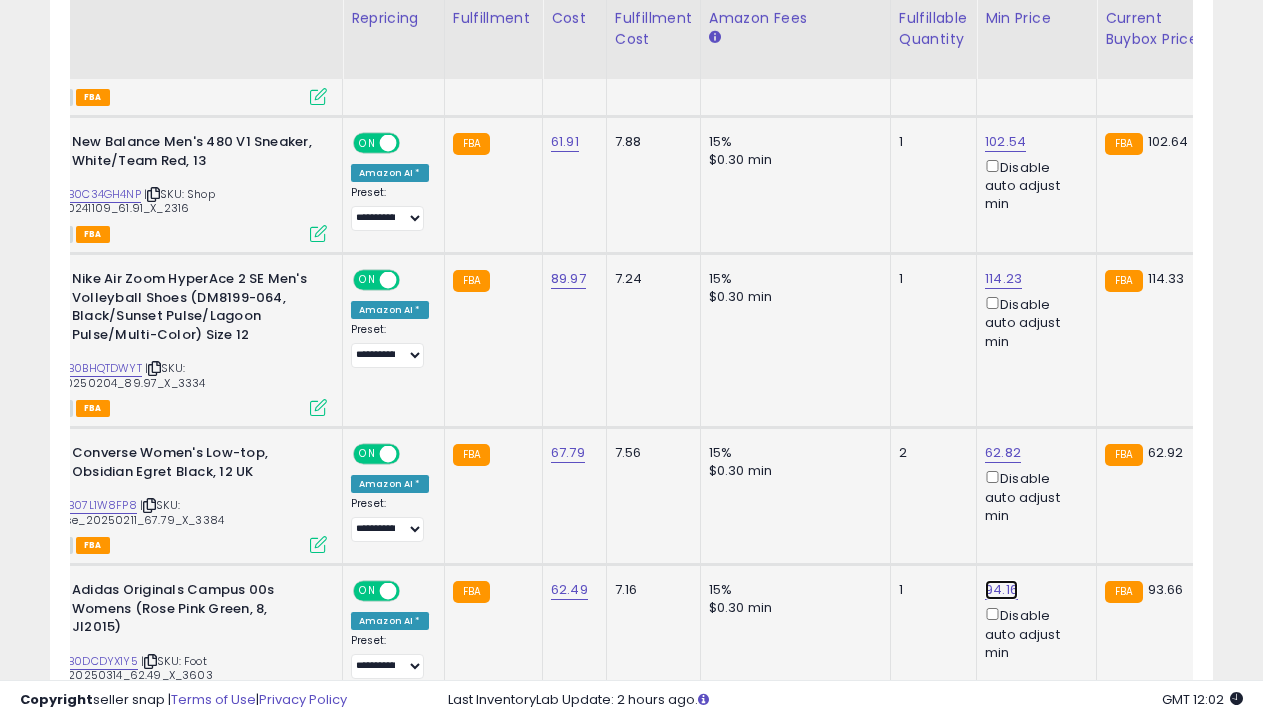 click on "94.16" at bounding box center (1001, -188) 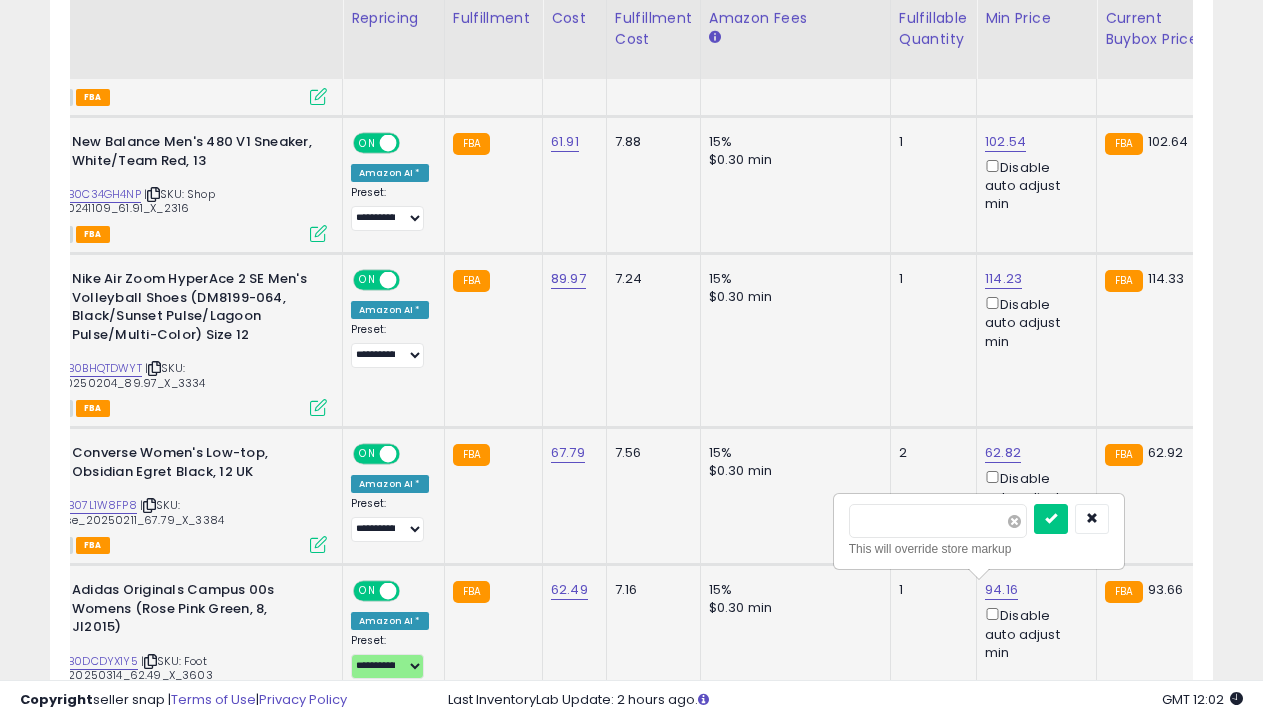 click at bounding box center [1014, 521] 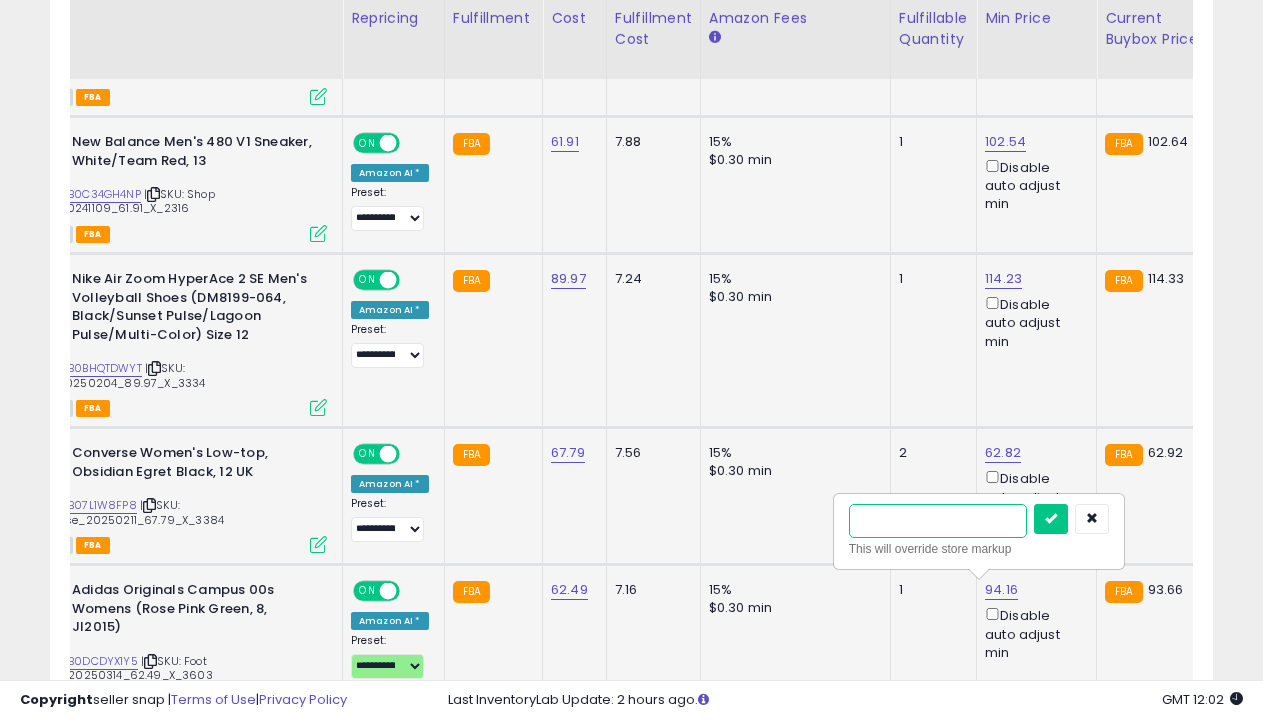 type on "*****" 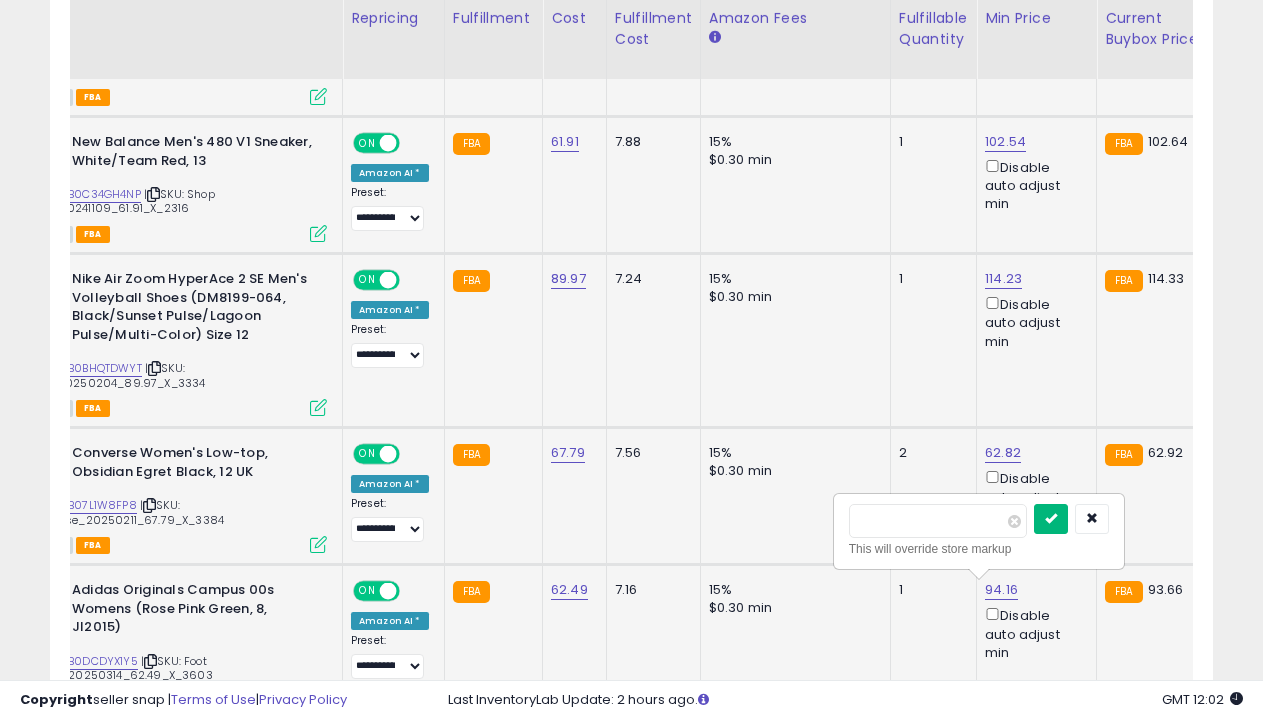 click at bounding box center [1051, 518] 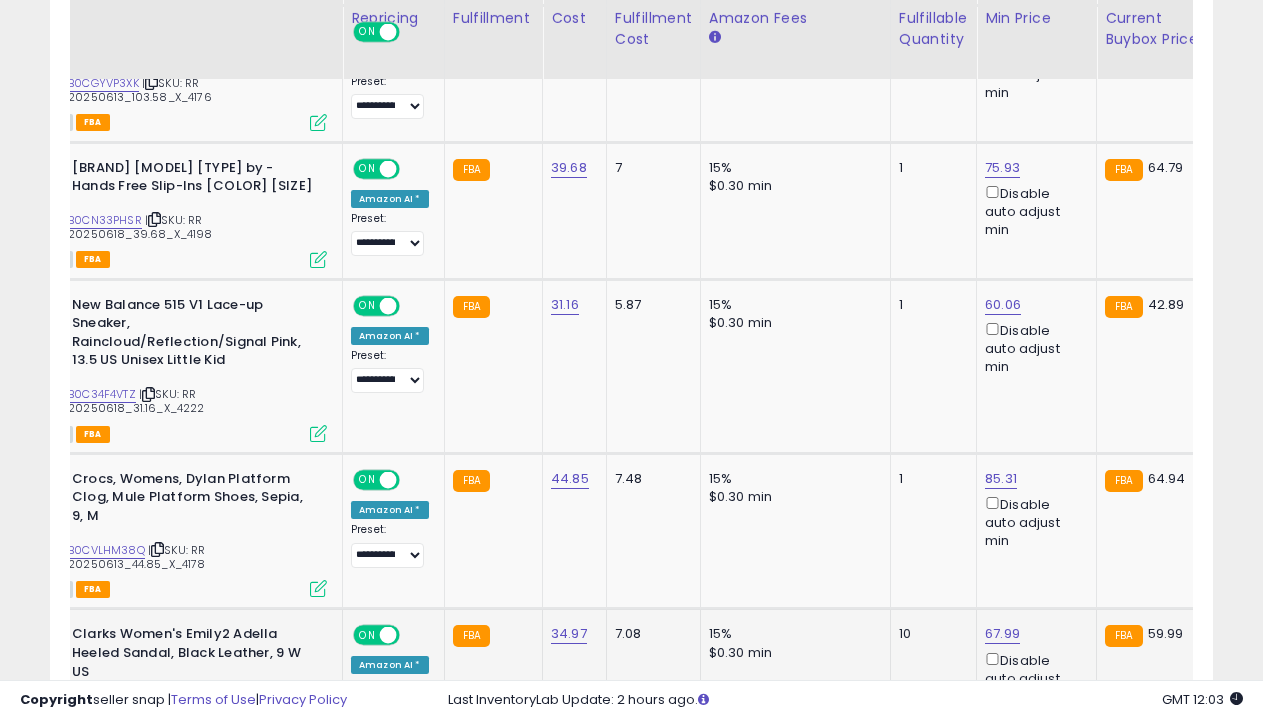scroll, scrollTop: 2994, scrollLeft: 0, axis: vertical 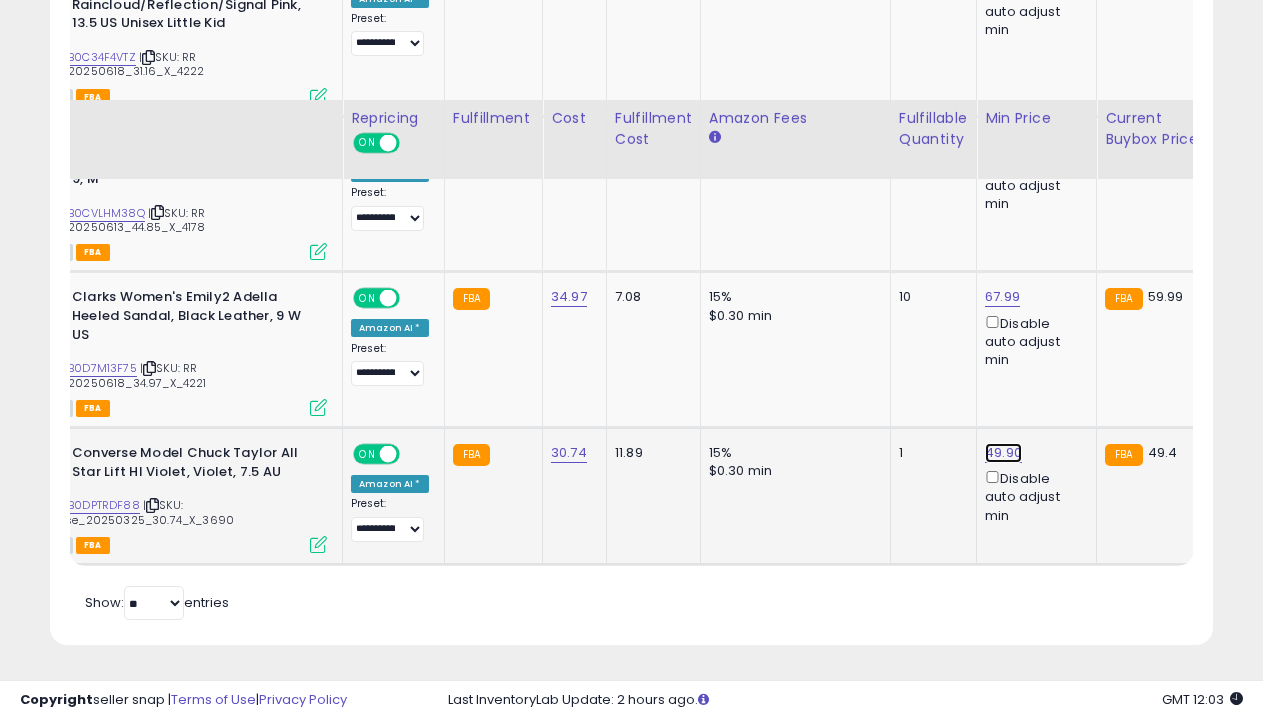 click on "49.90" at bounding box center [1001, -1670] 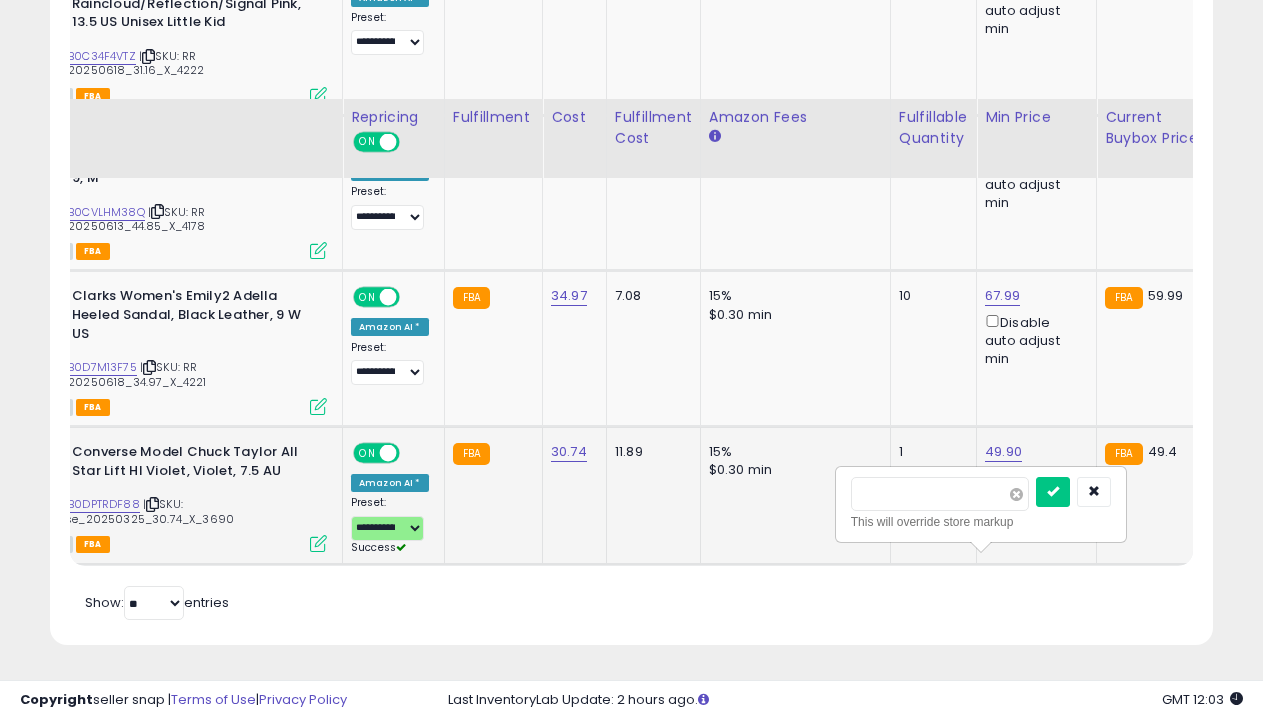 click at bounding box center (1016, 494) 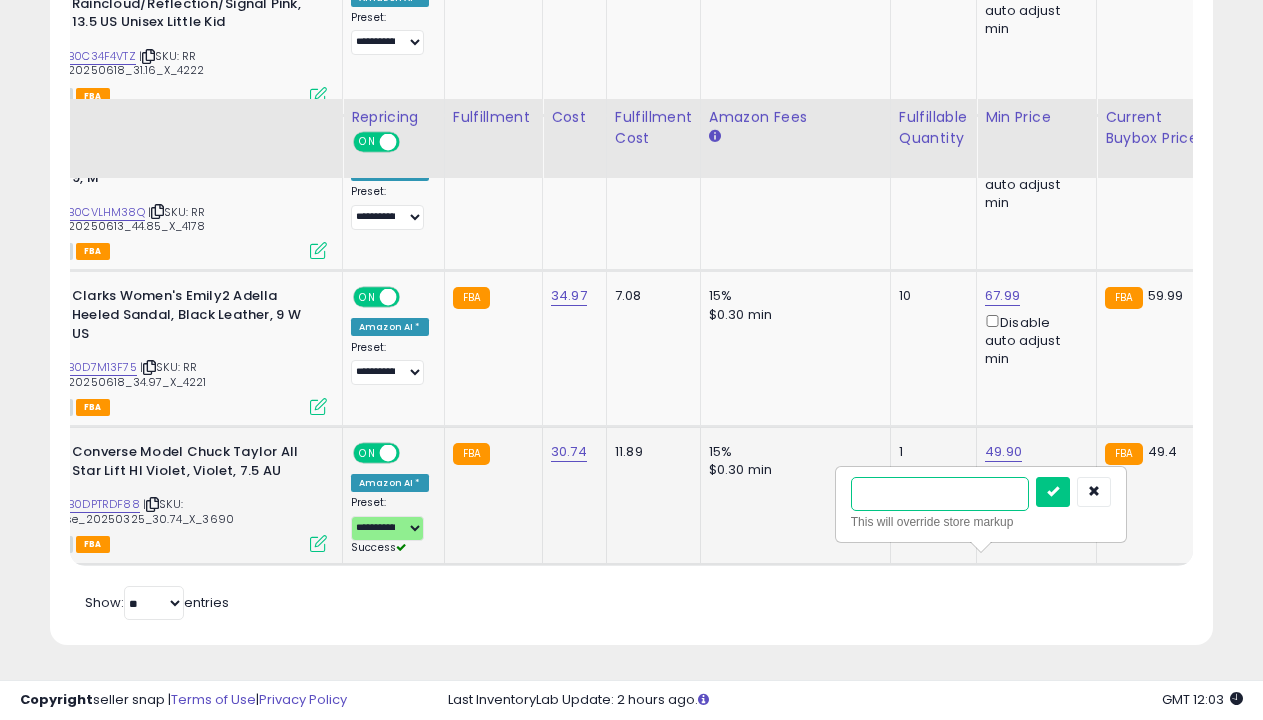 type on "****" 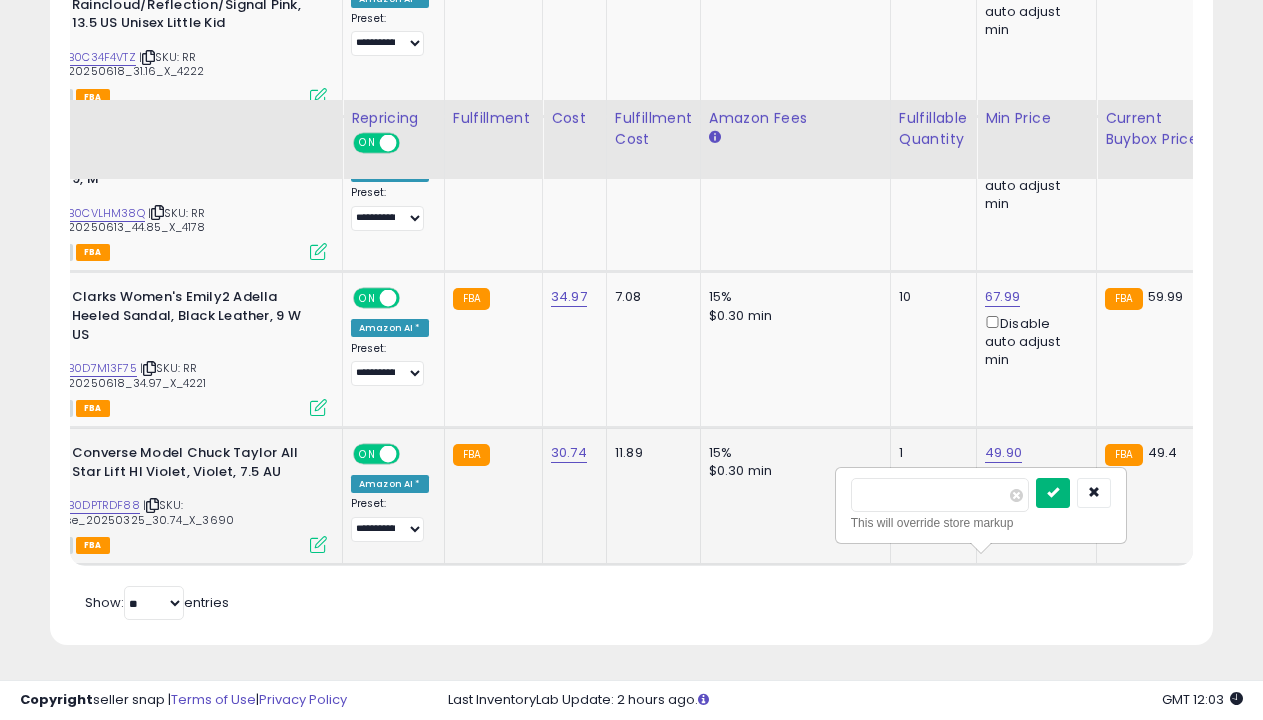 click at bounding box center (1053, 492) 